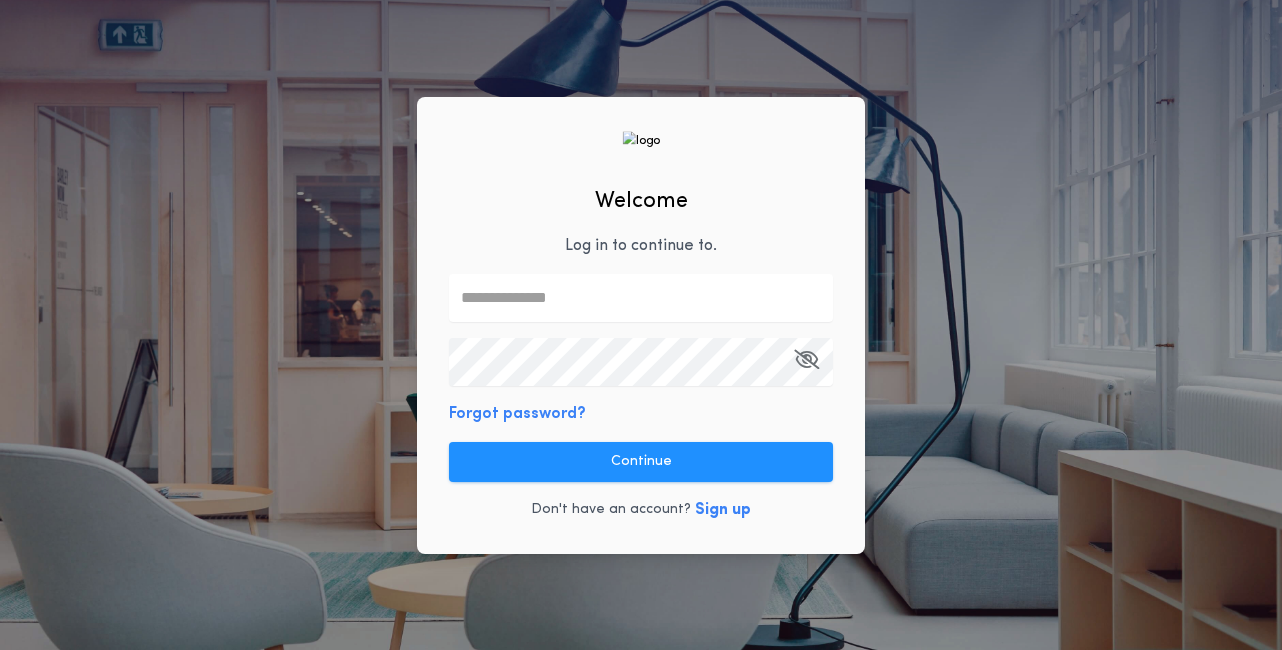 scroll, scrollTop: 0, scrollLeft: 0, axis: both 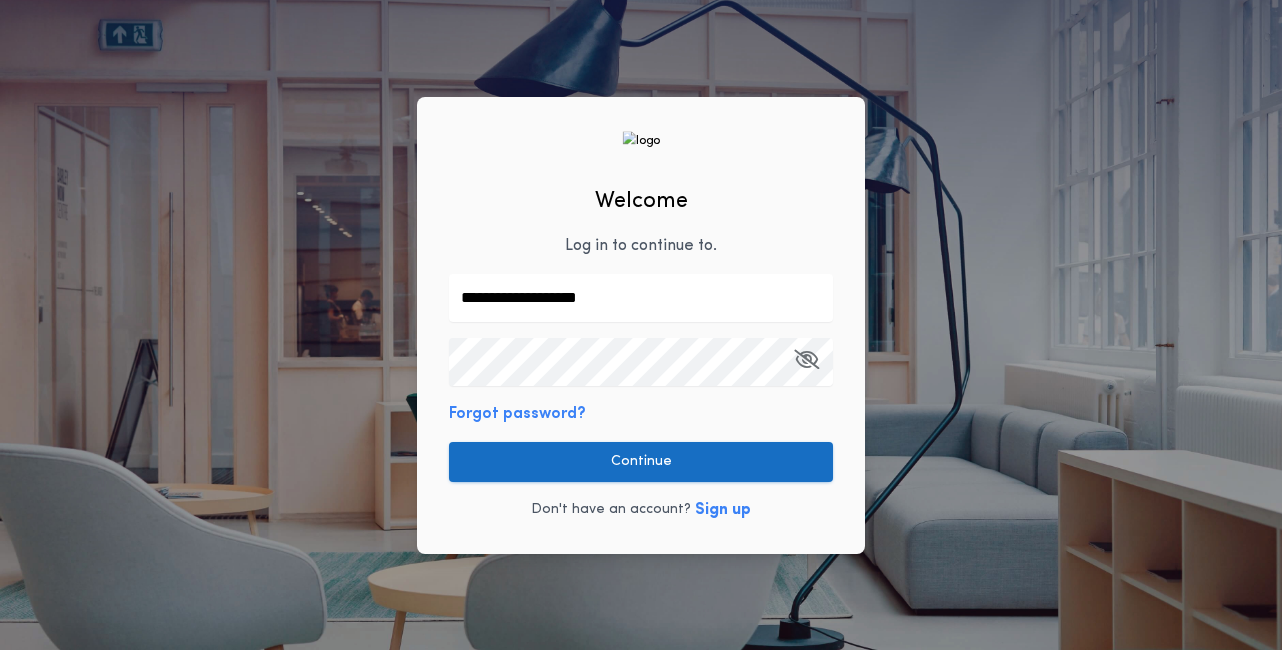 click on "Continue" at bounding box center (641, 462) 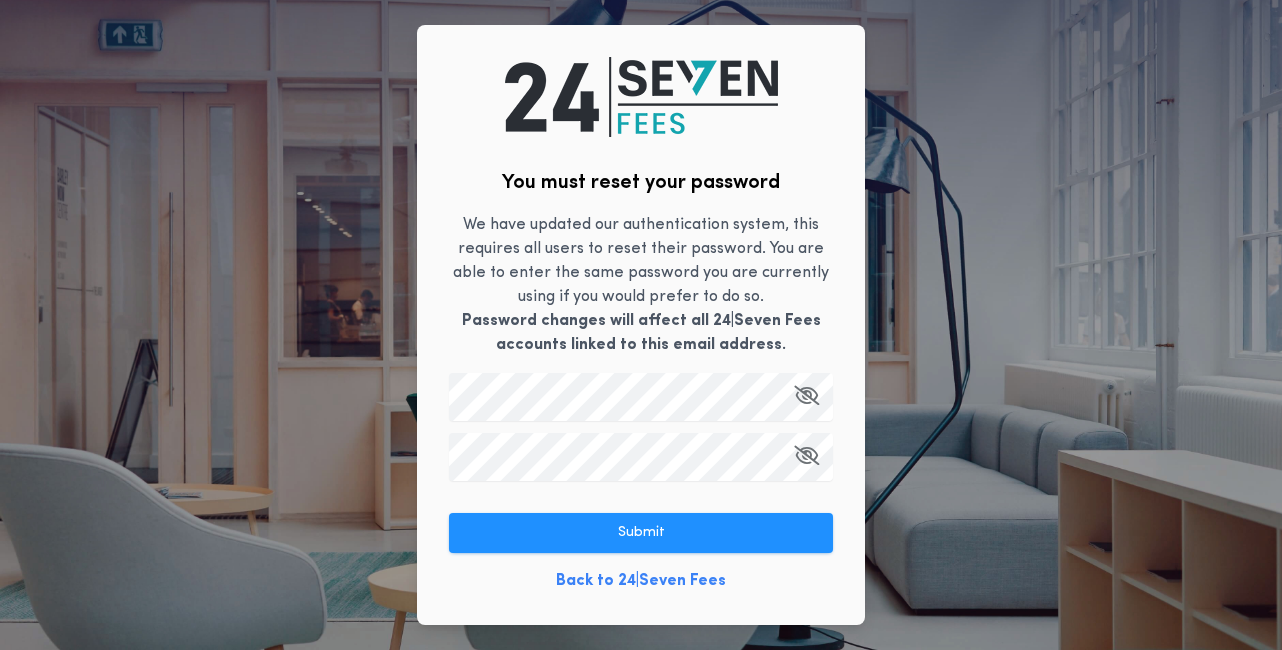 click on "You must reset your password We have updated our authentication system, this requires all users to reset their password. You are able to enter the same password you are currently using if you would prefer to do so. Password changes will affect all 24|Seven Fees accounts linked to this email address. Submit Back to 24|Seven Fees" at bounding box center (641, 325) 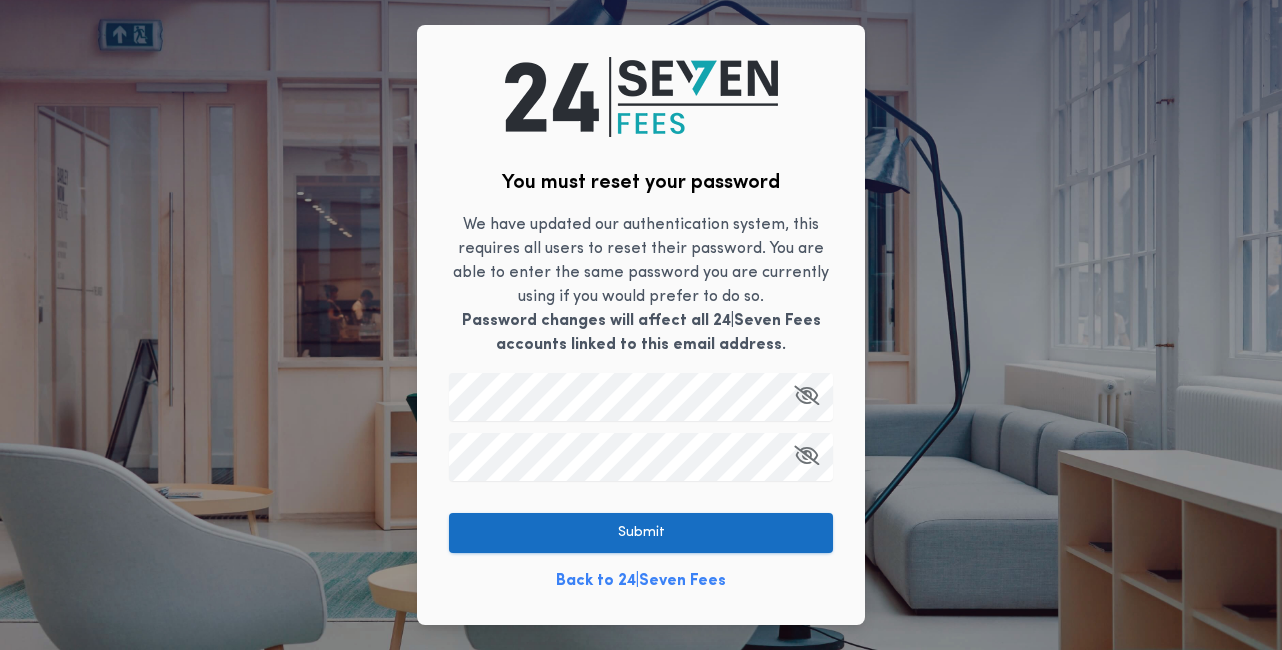 click on "Submit" at bounding box center [641, 533] 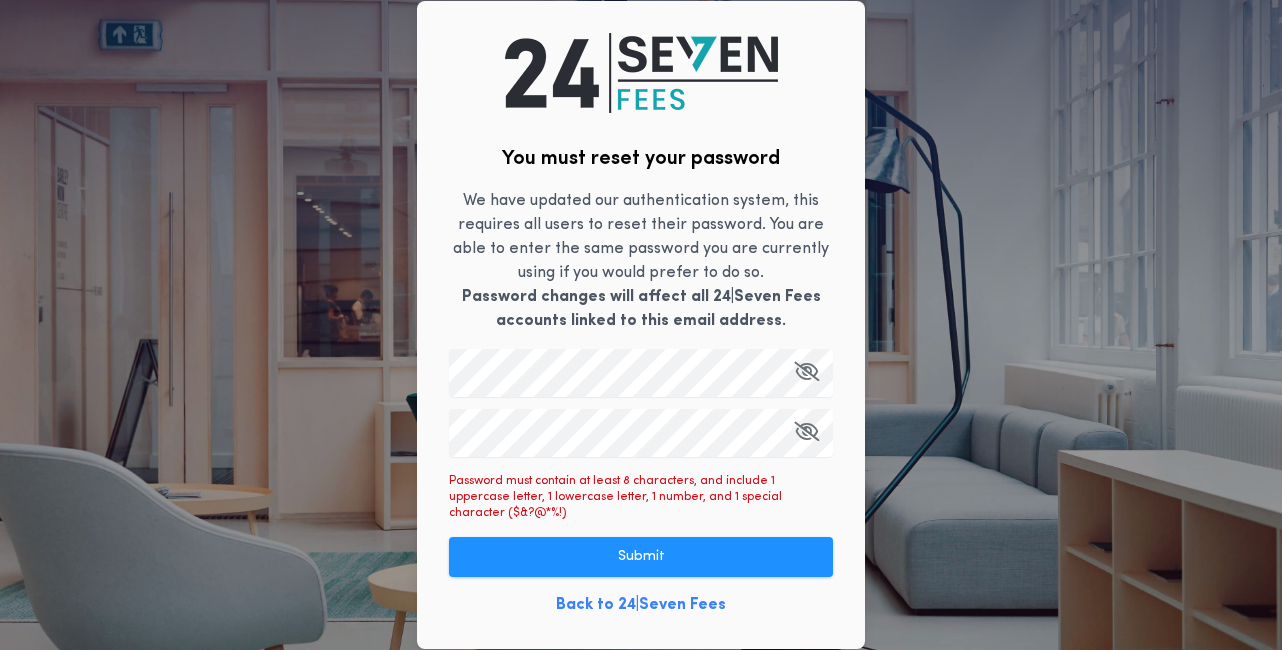 click at bounding box center (806, 371) 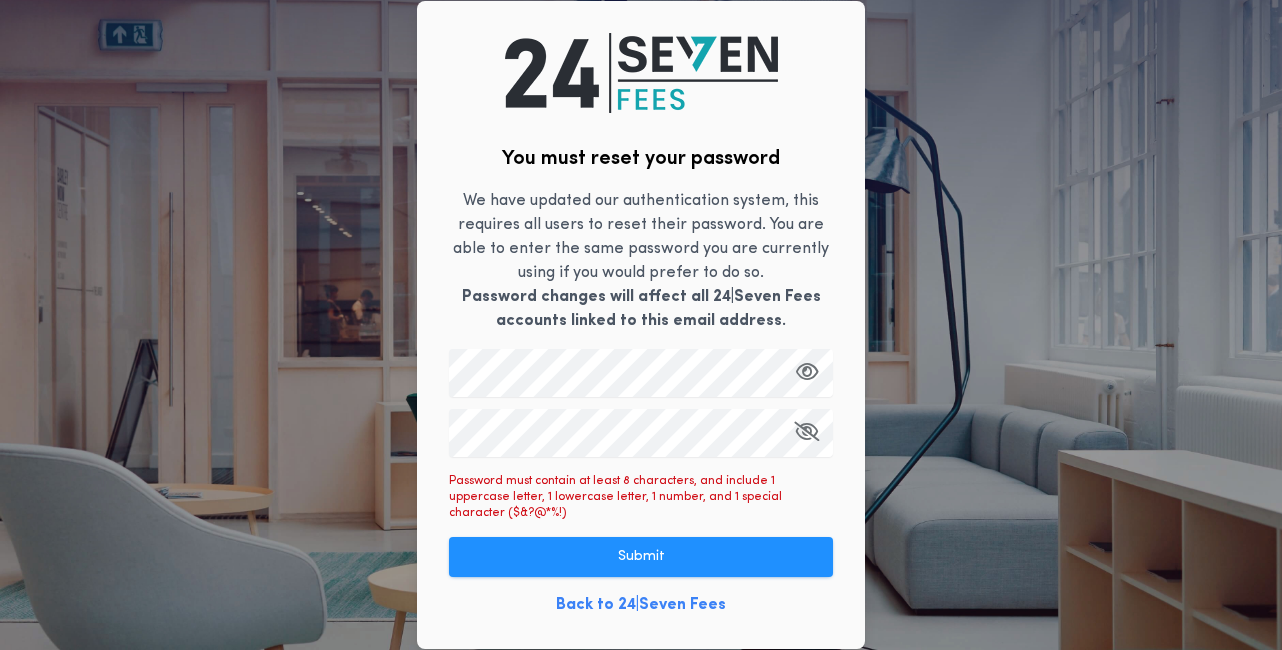 click at bounding box center [806, 431] 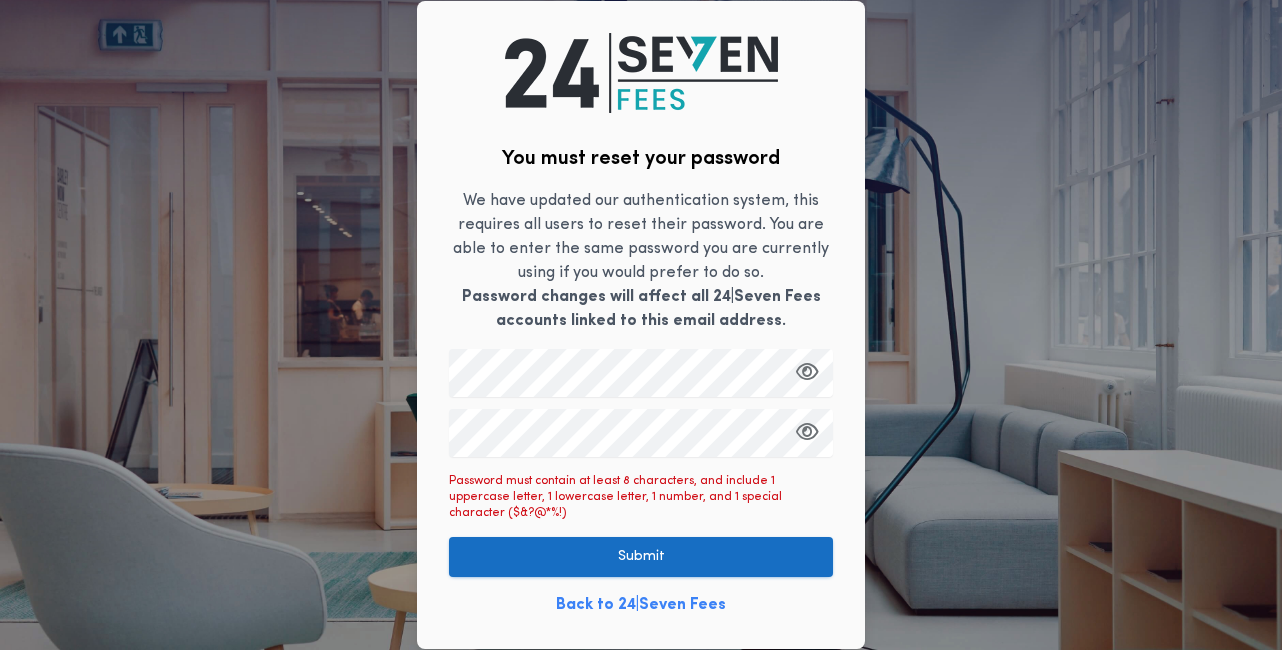 click on "Submit" at bounding box center (641, 557) 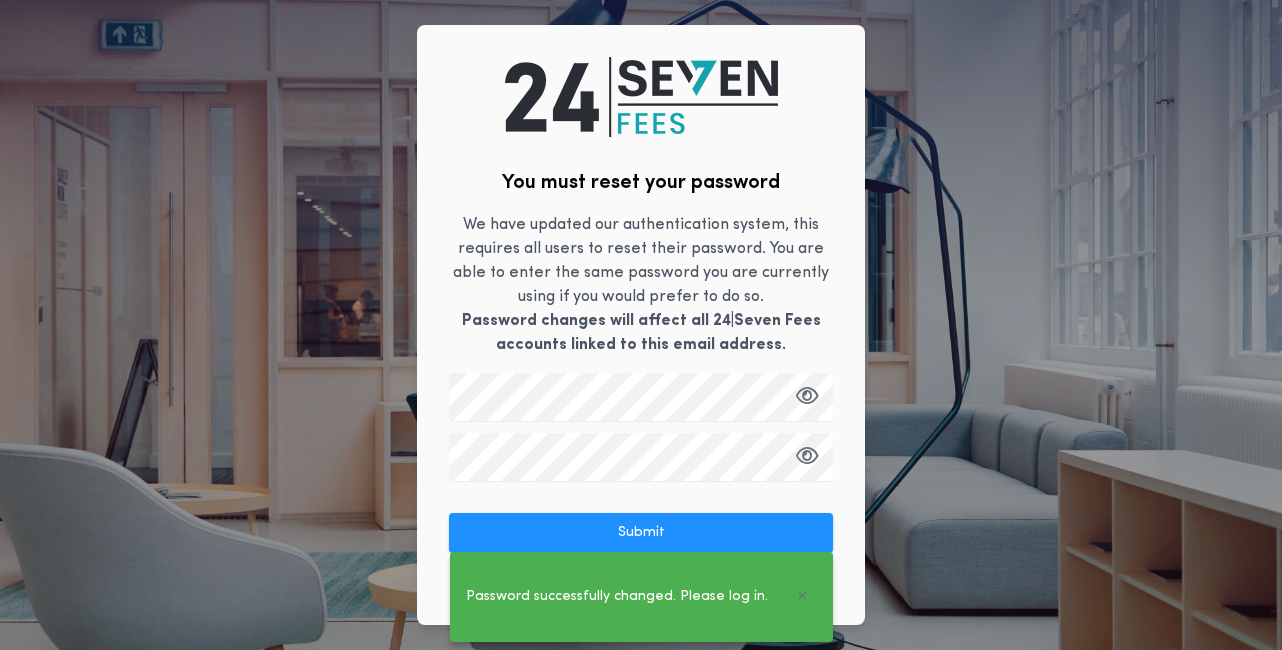 click on "You must reset your password We have updated our authentication system, this requires all users to reset their password. You are able to enter the same password you are currently using if you would prefer to do so. Password changes will affect all 24|Seven Fees accounts linked to this email address. Submit Back to 24|Seven Fees Password successfully changed. Please log in." at bounding box center (641, 325) 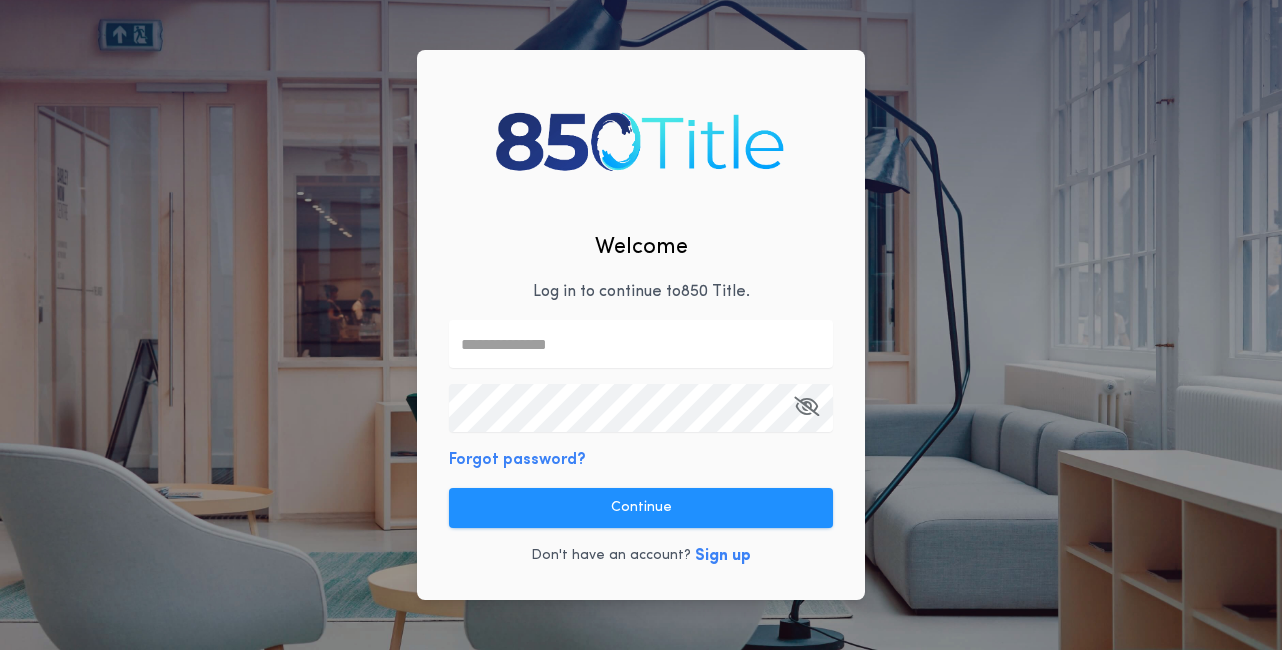 click at bounding box center (641, 344) 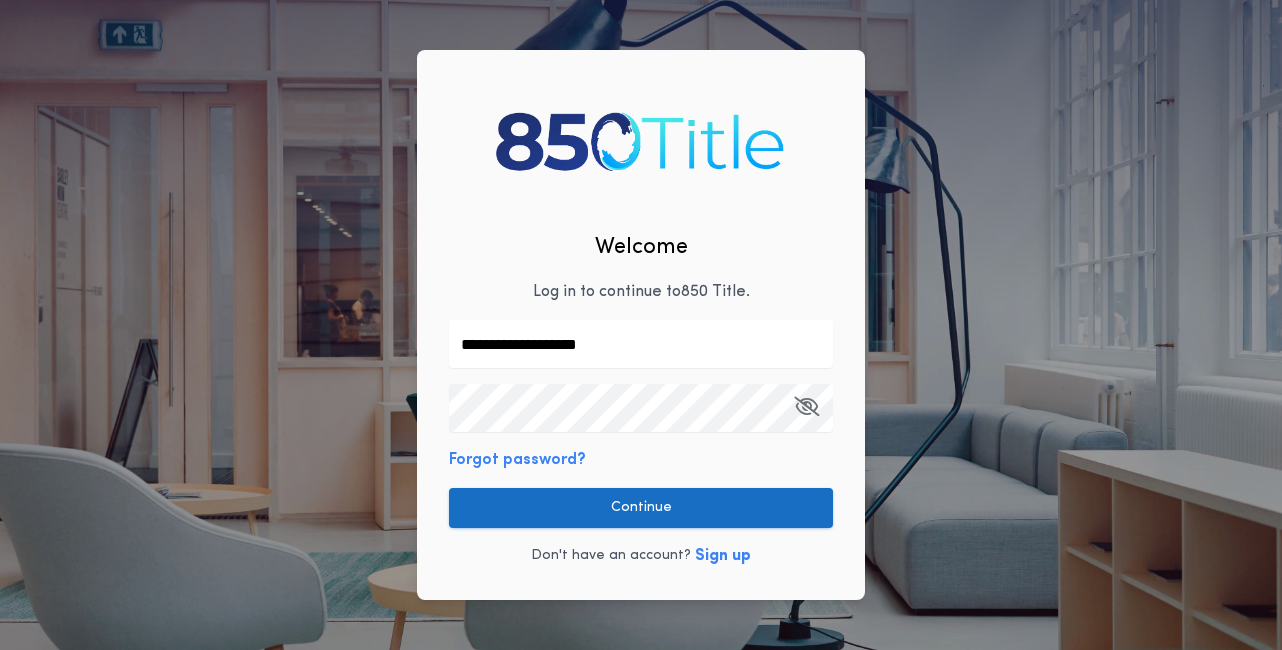 click on "Continue" at bounding box center (641, 508) 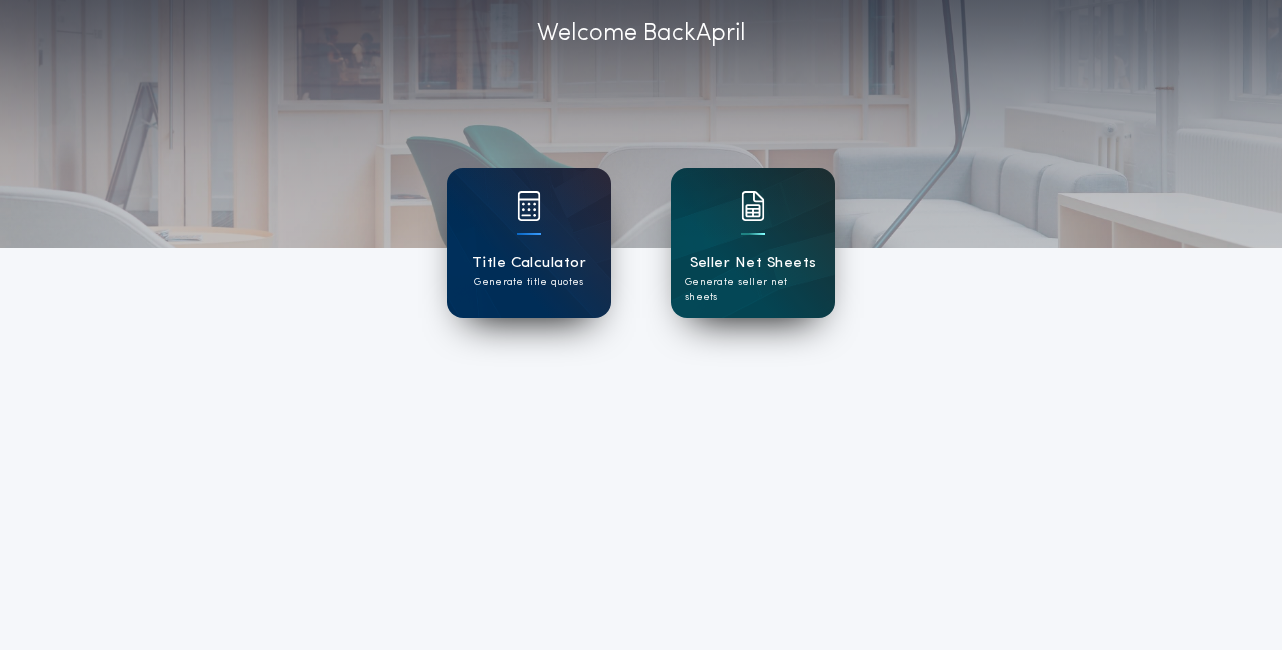 scroll, scrollTop: 114, scrollLeft: 0, axis: vertical 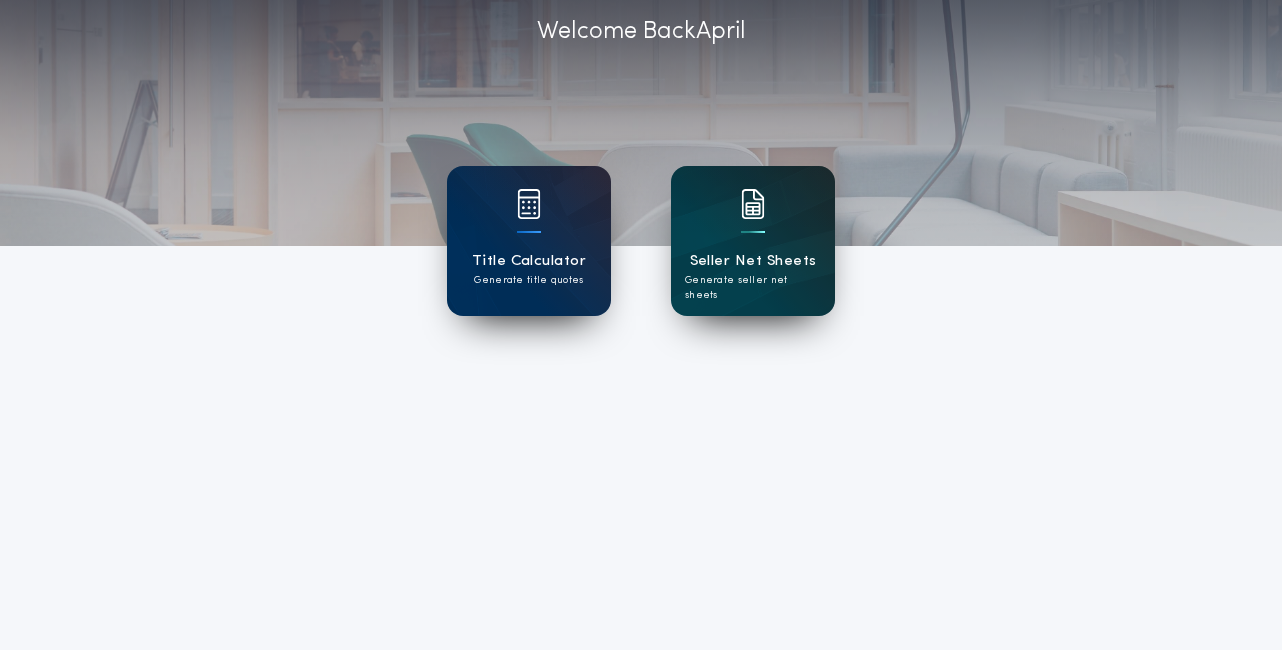 click on "Seller Net Sheets" at bounding box center (753, 261) 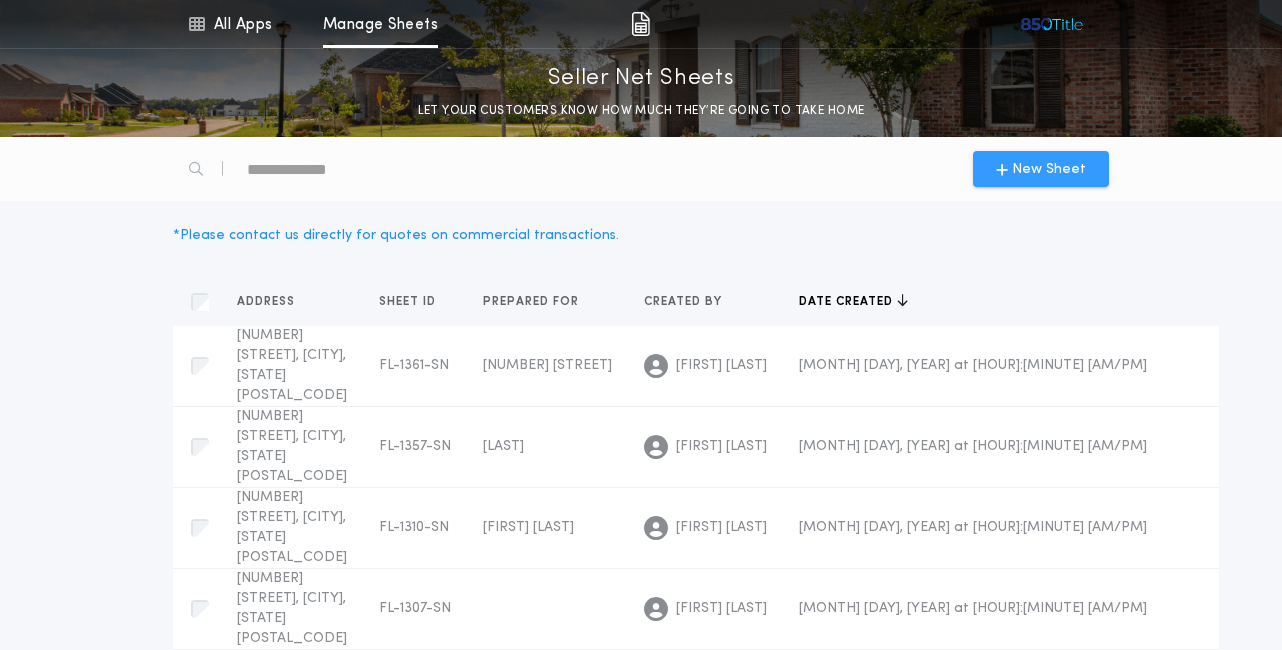 click on "New Sheet" at bounding box center [1049, 169] 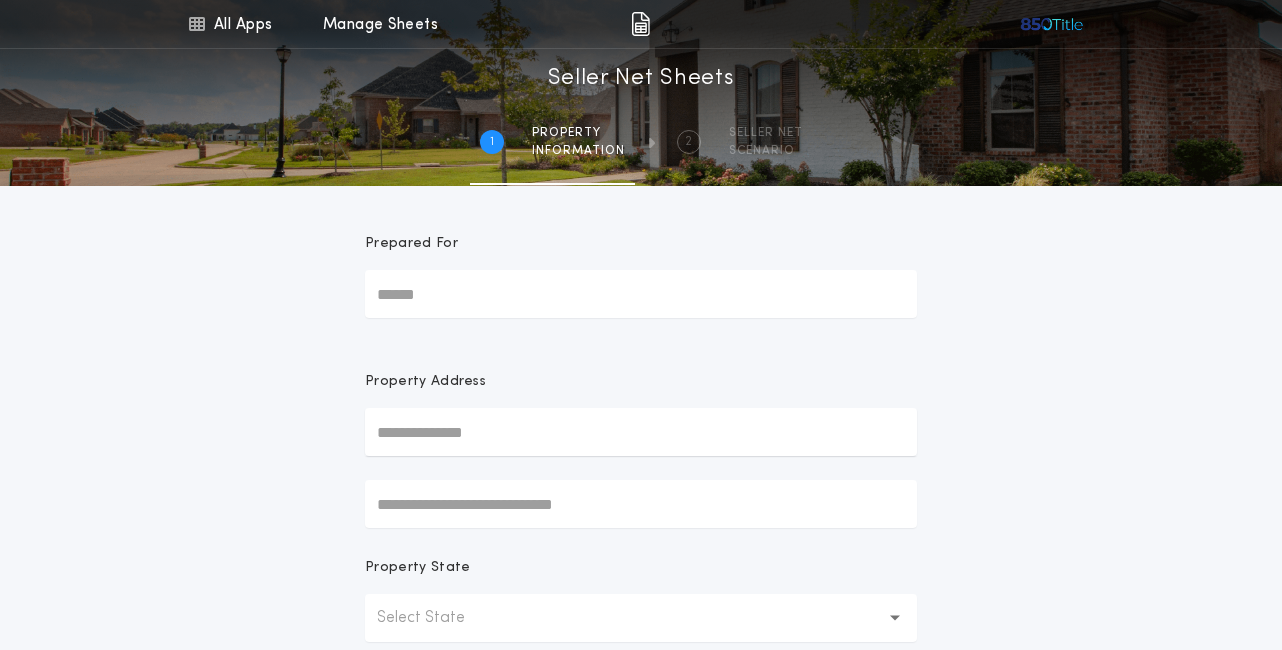 click on "Prepared For" at bounding box center [641, 294] 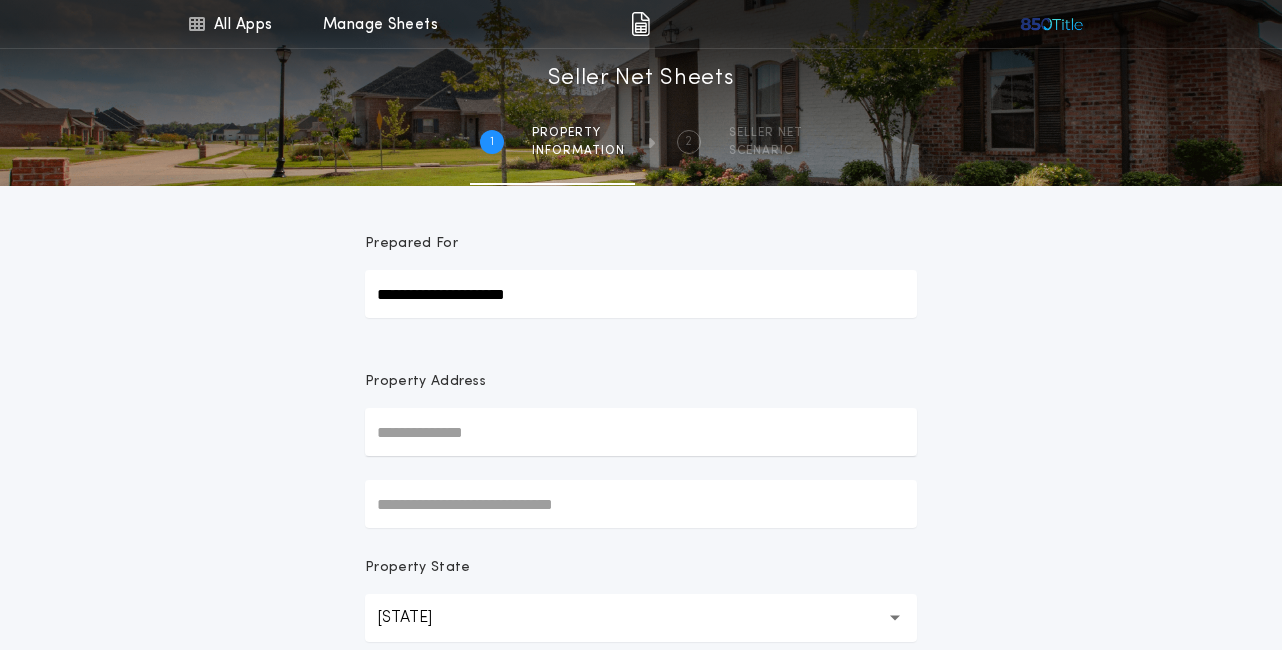drag, startPoint x: 552, startPoint y: 289, endPoint x: 284, endPoint y: 289, distance: 268 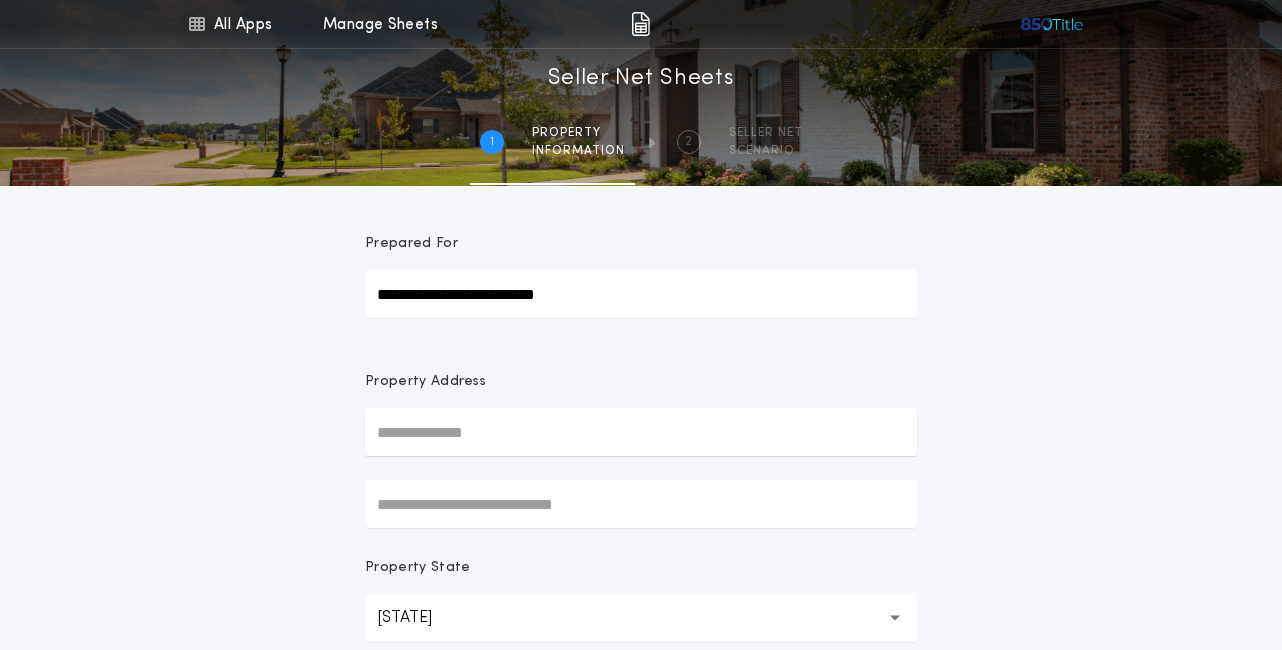 type on "**********" 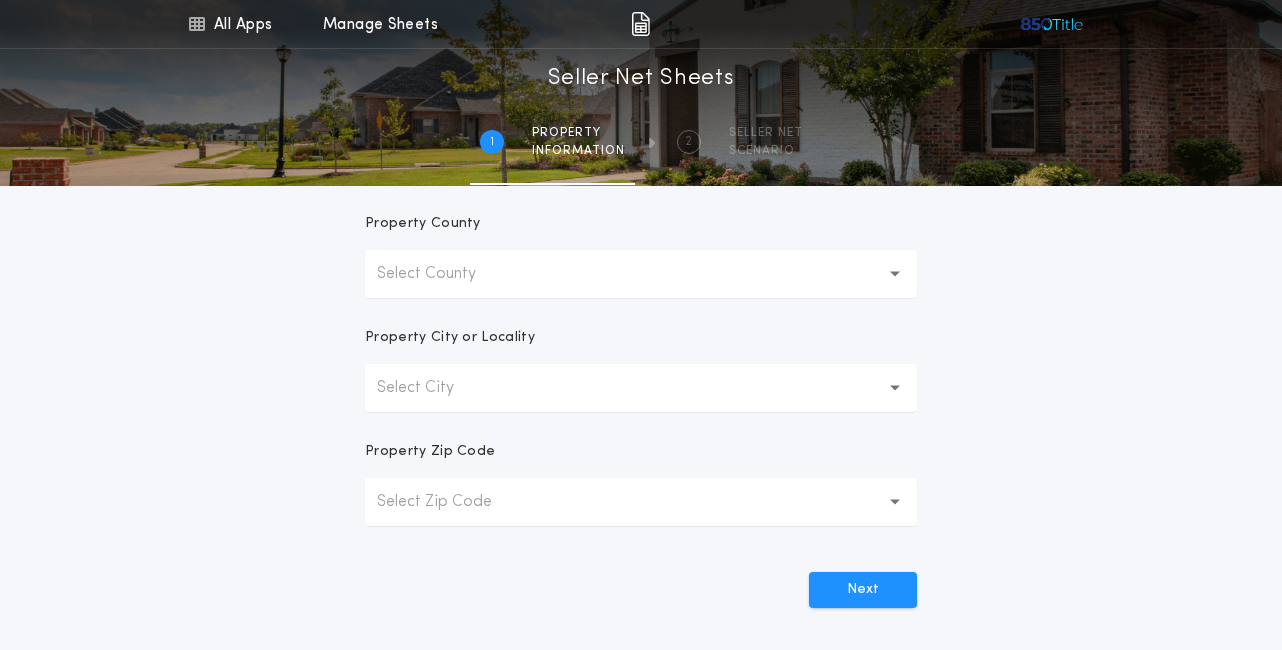 scroll, scrollTop: 456, scrollLeft: 0, axis: vertical 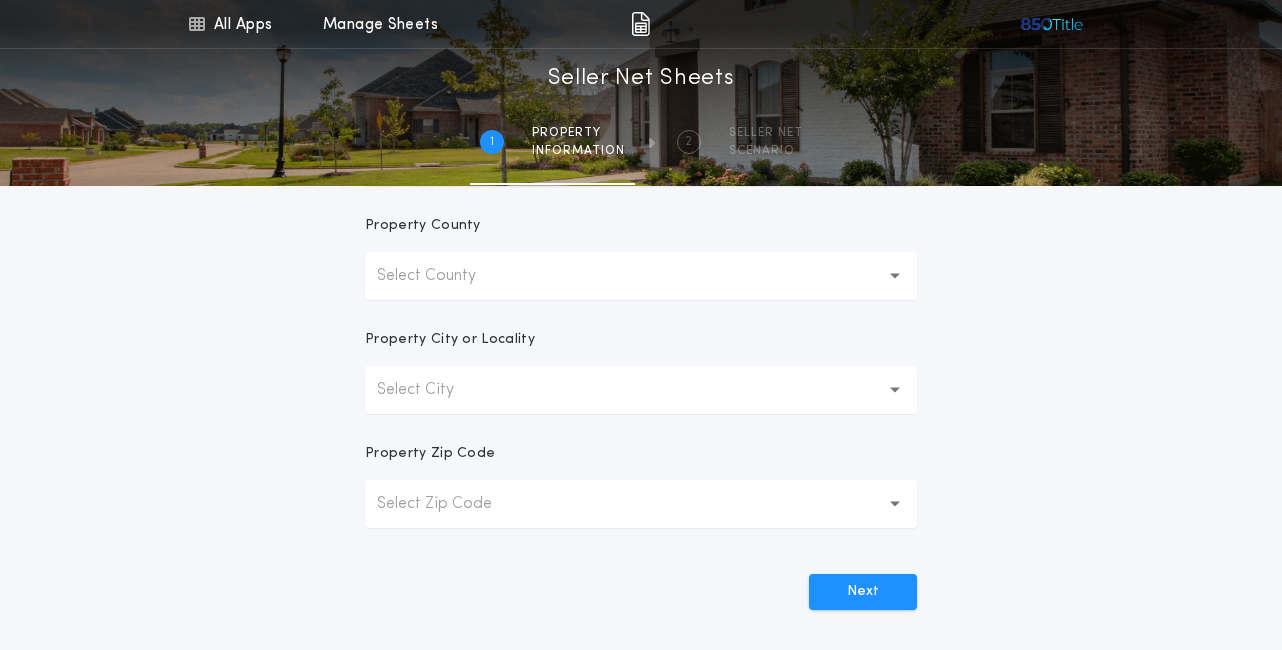 type on "**********" 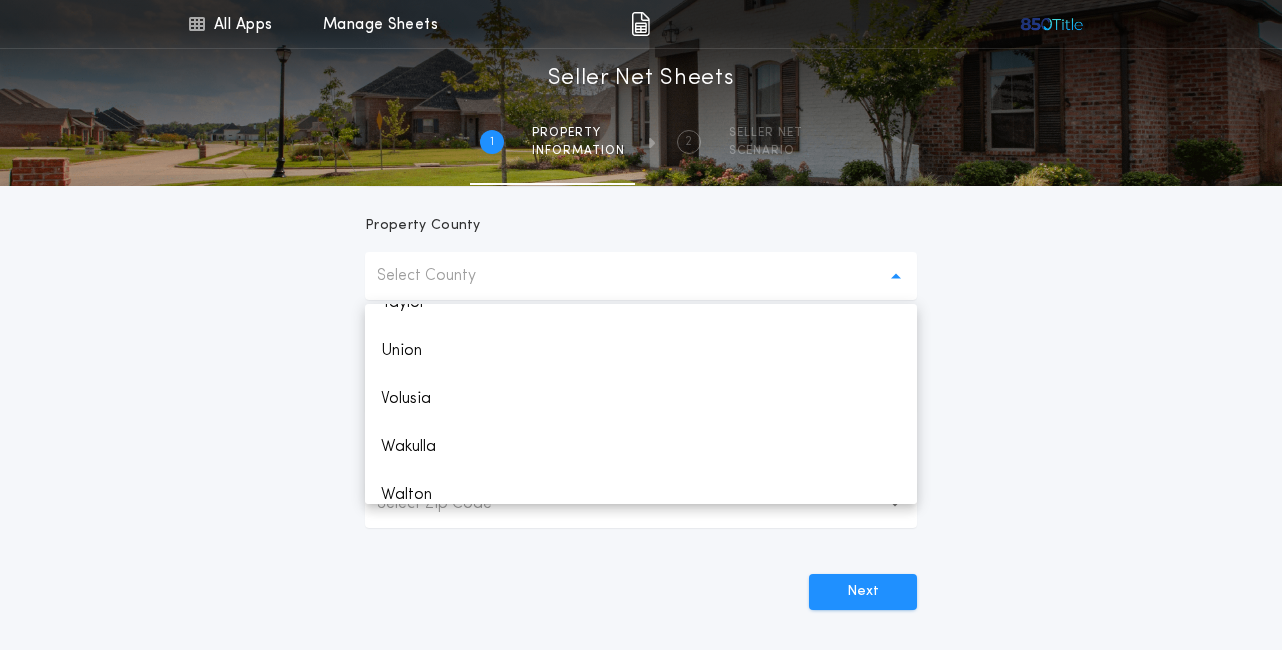 scroll, scrollTop: 3016, scrollLeft: 0, axis: vertical 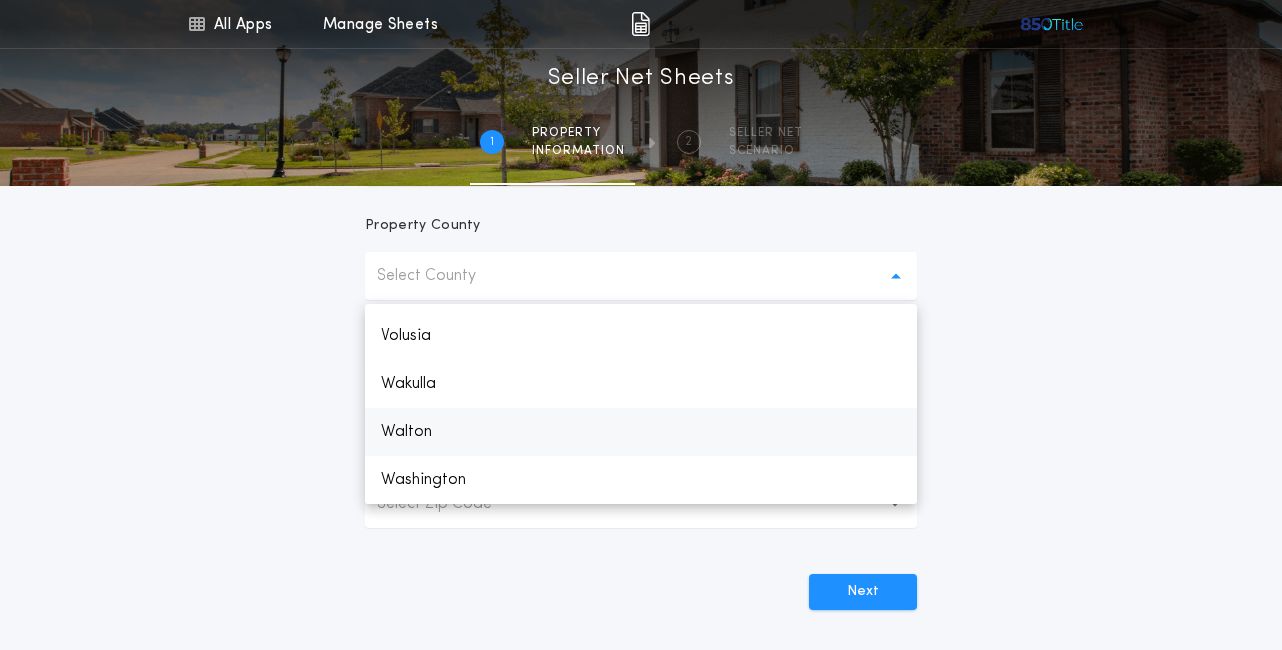 click on "Walton" at bounding box center [641, 432] 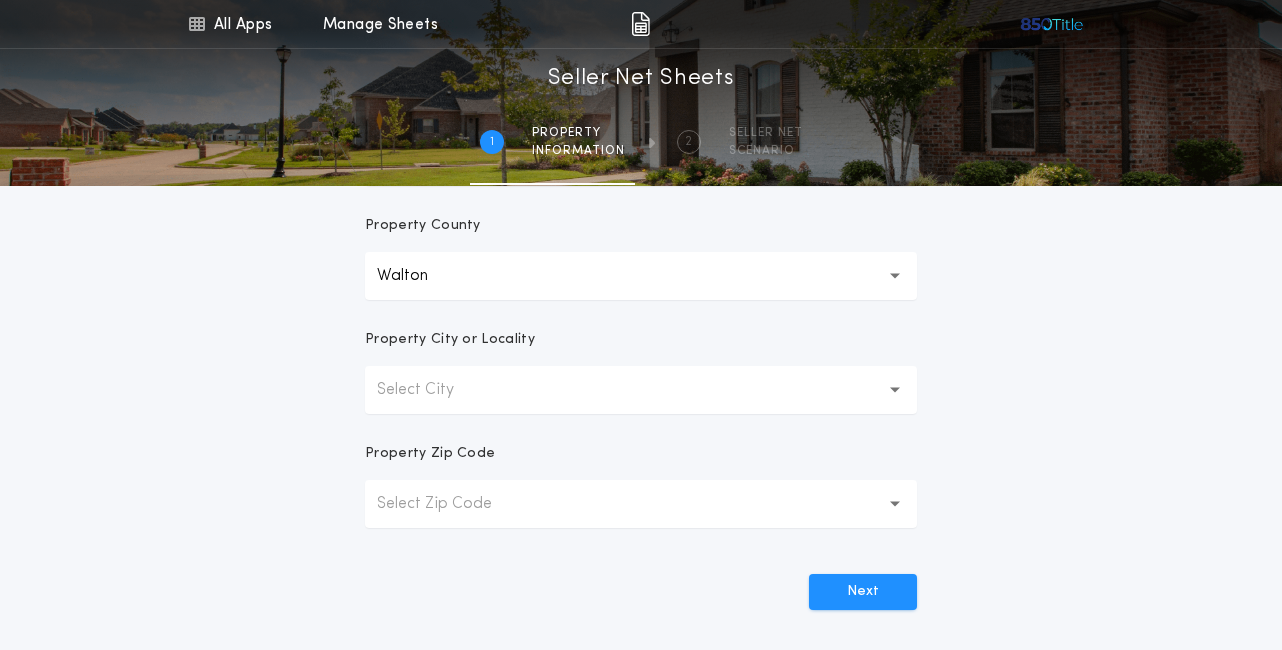 click on "Select City" at bounding box center (641, 390) 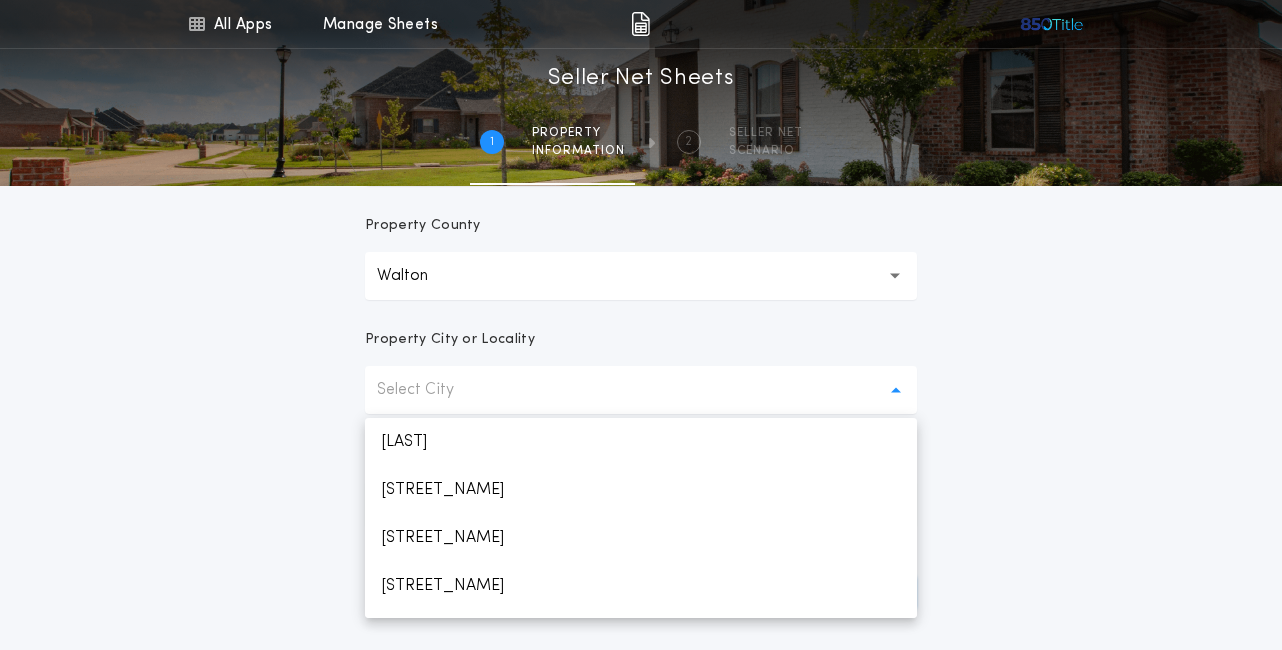 scroll, scrollTop: 2200, scrollLeft: 0, axis: vertical 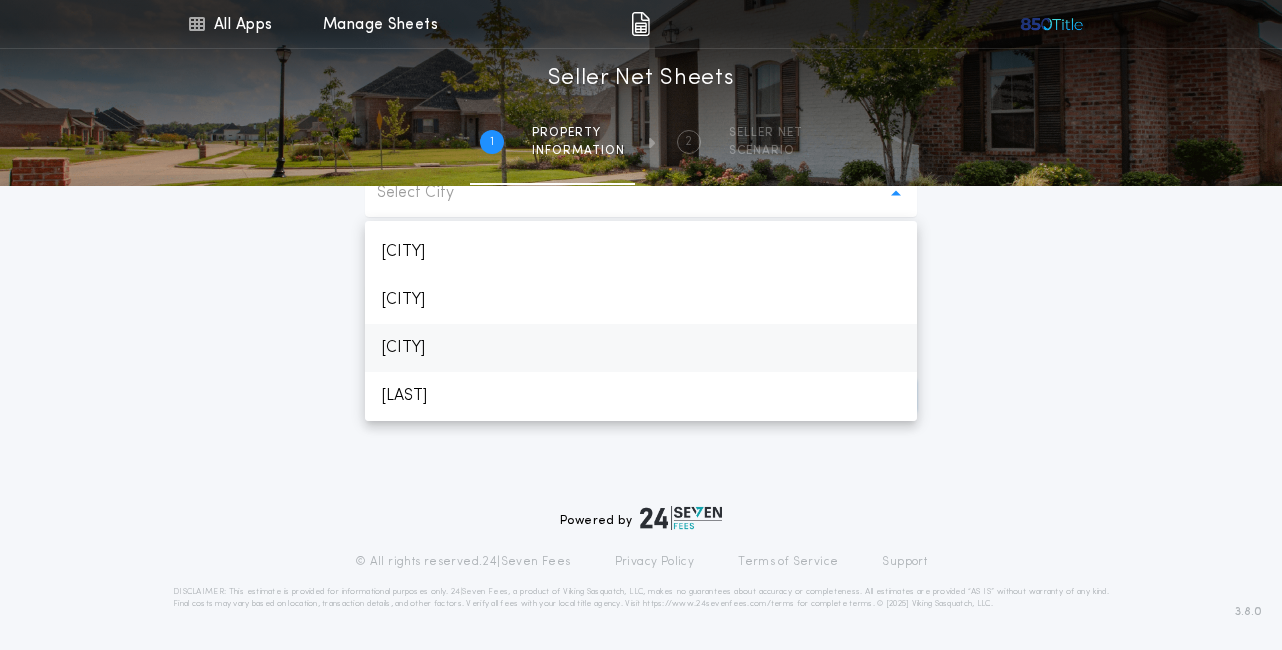 click on "[CITY]" at bounding box center [641, 348] 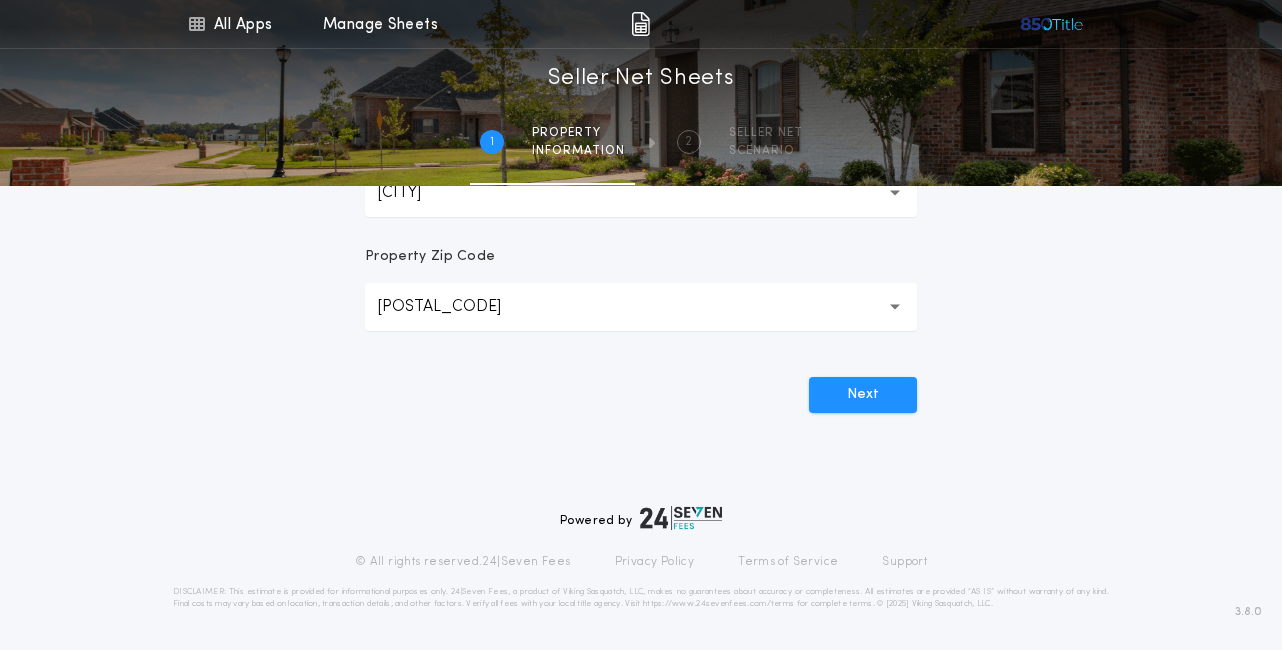 click on "[POSTAL_CODE] *****" at bounding box center [641, 307] 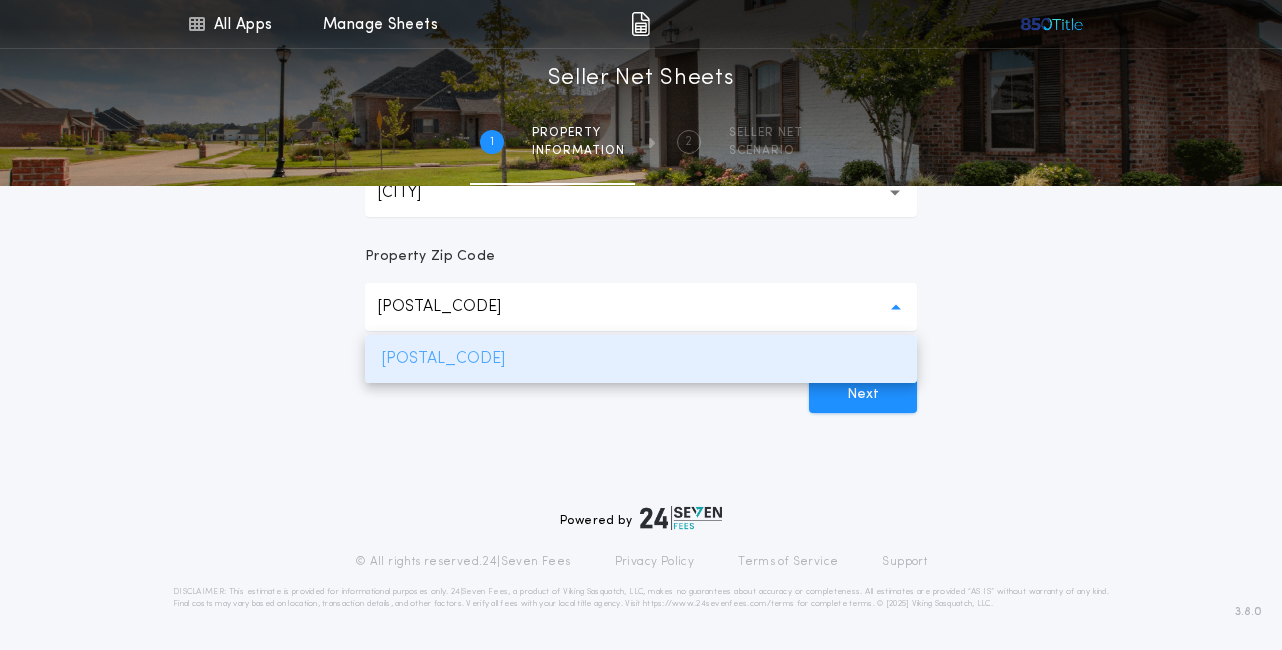 click on "[POSTAL_CODE]" at bounding box center [641, 359] 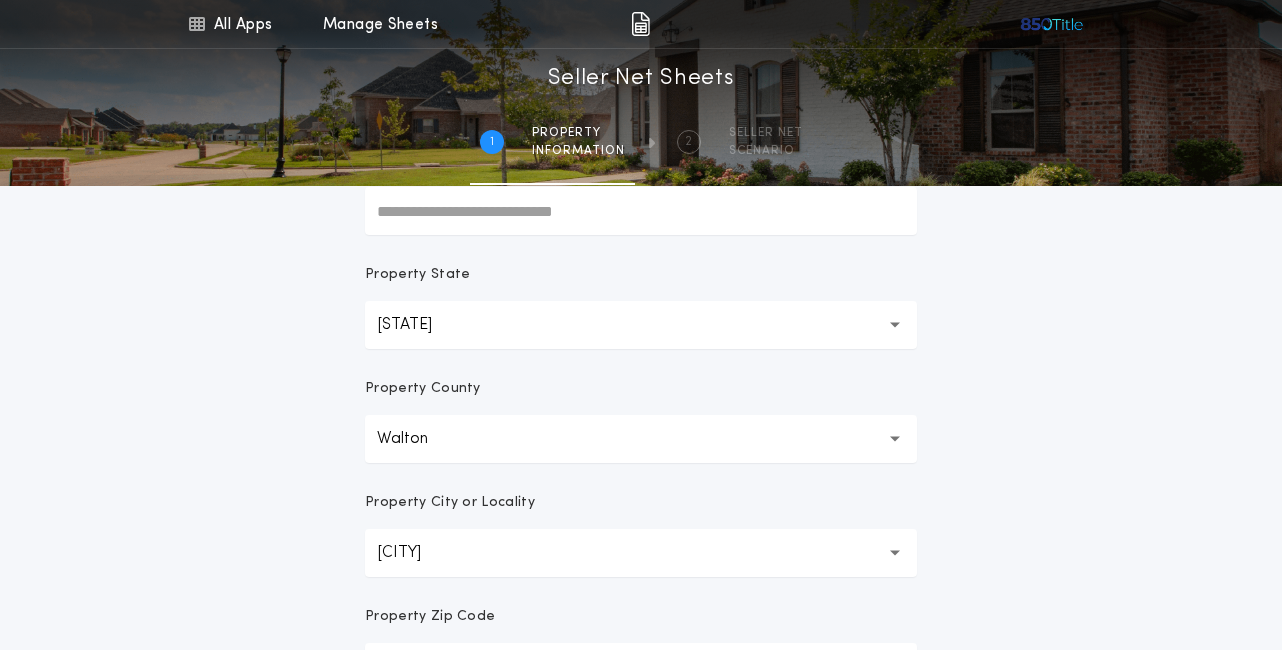 scroll, scrollTop: 653, scrollLeft: 0, axis: vertical 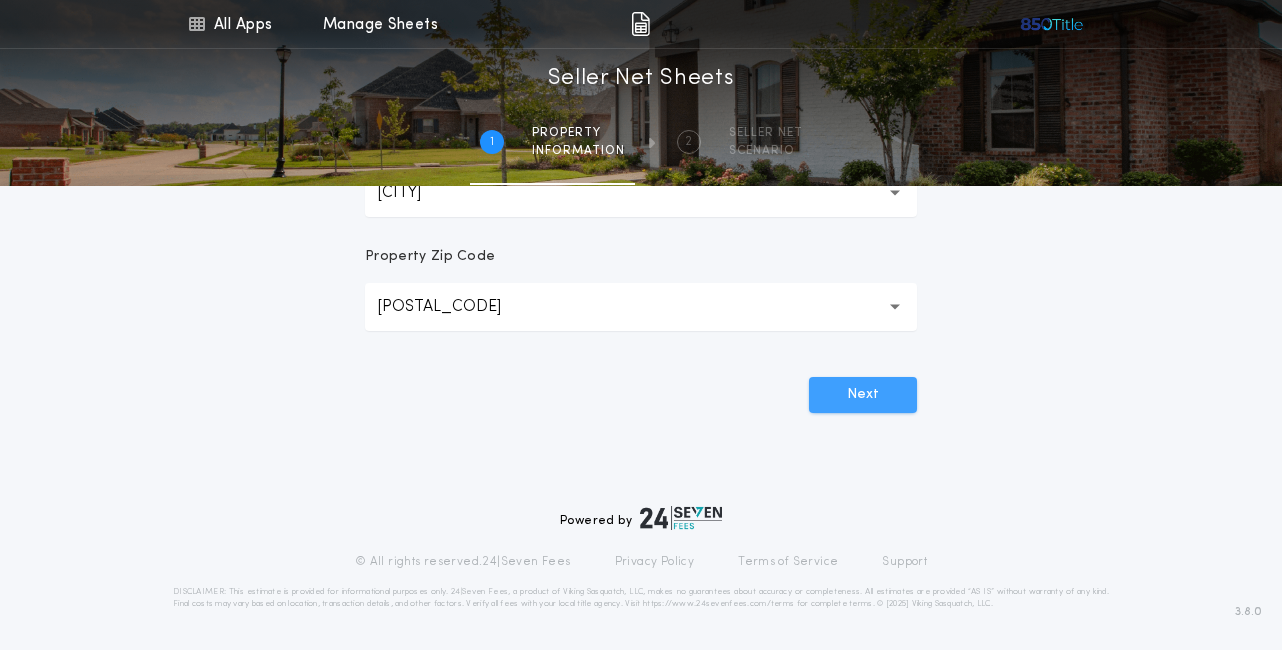 click on "Next" at bounding box center [863, 395] 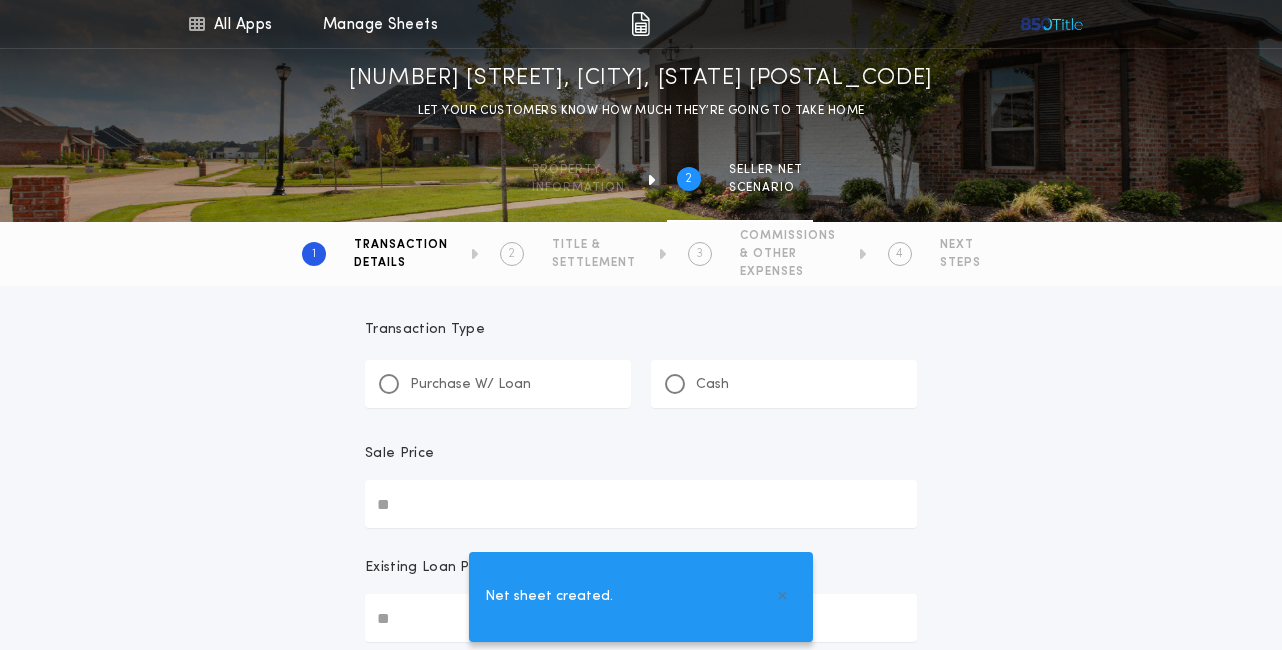 scroll, scrollTop: 0, scrollLeft: 0, axis: both 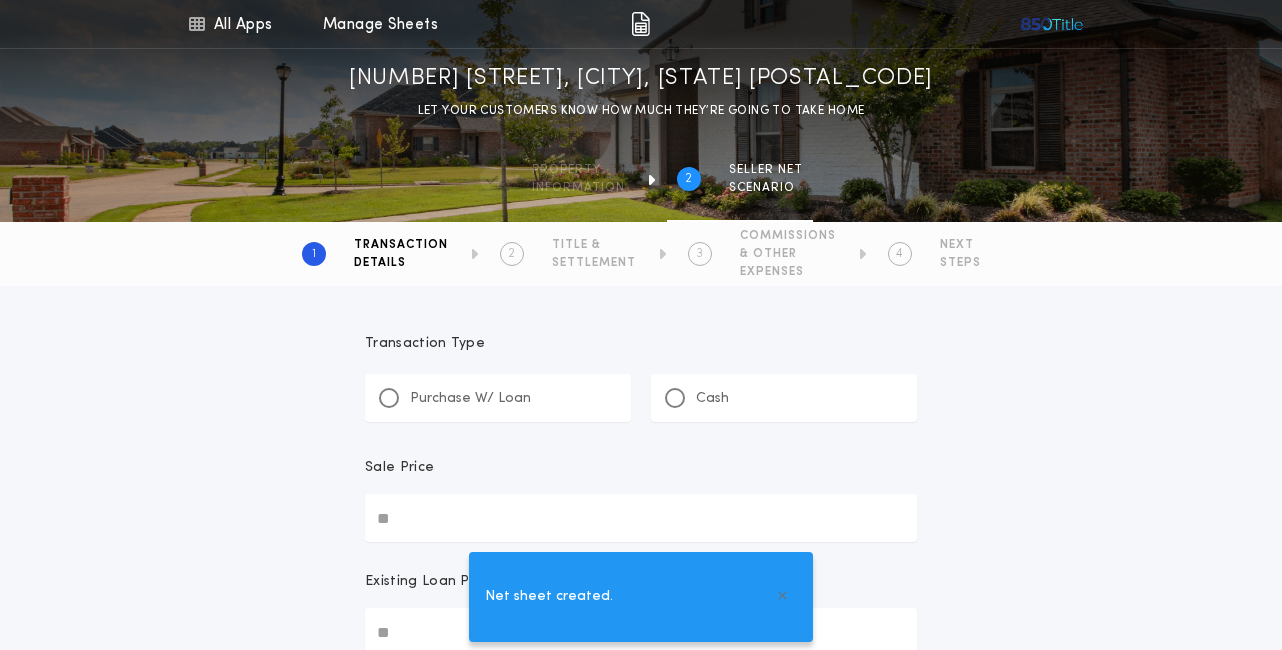 click on "Net sheet created." at bounding box center [641, 597] 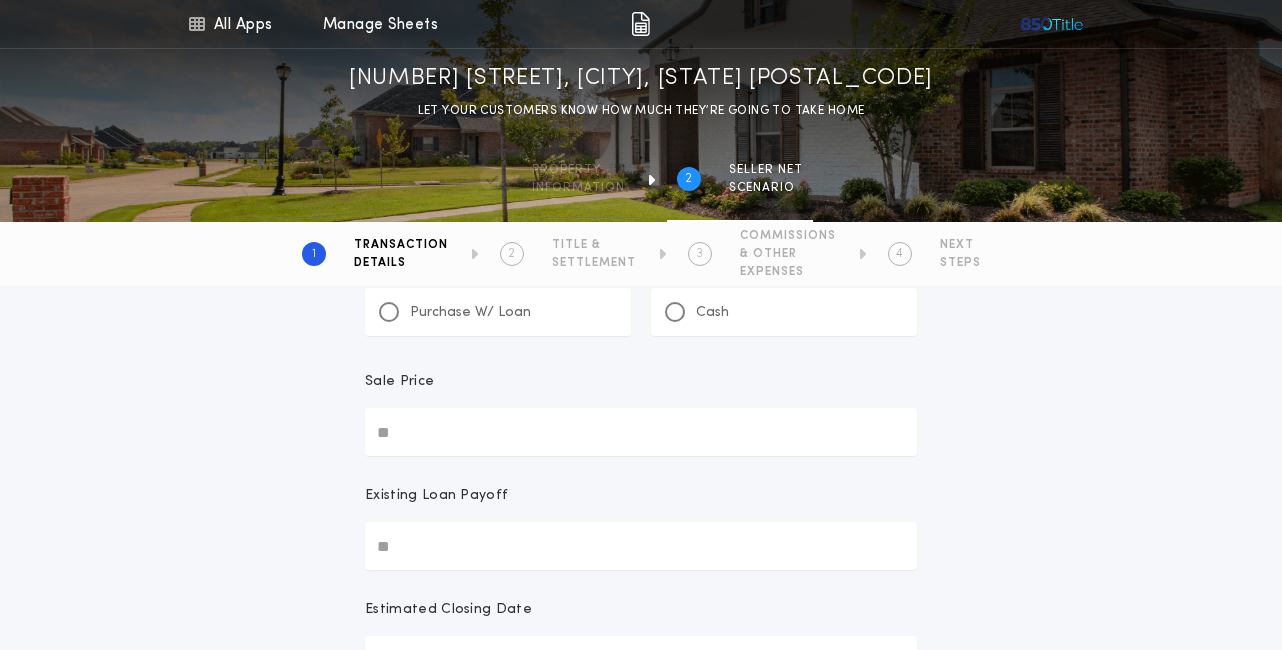 scroll, scrollTop: 0, scrollLeft: 0, axis: both 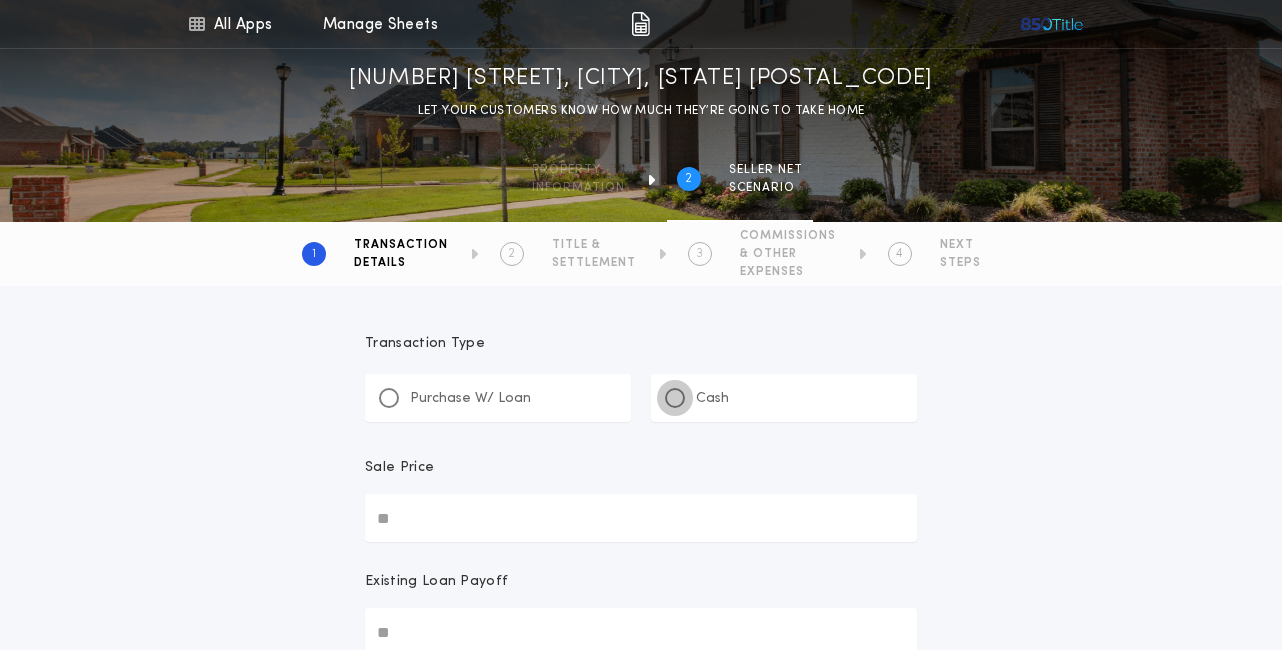 click at bounding box center (675, 398) 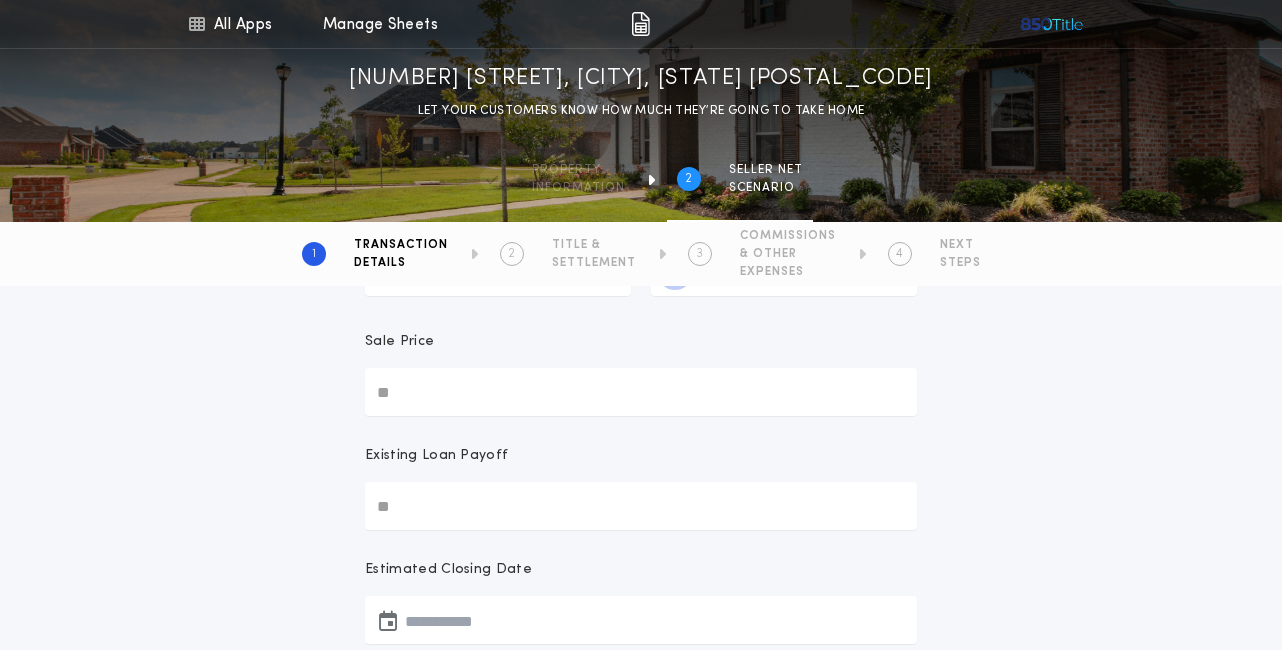 scroll, scrollTop: 127, scrollLeft: 0, axis: vertical 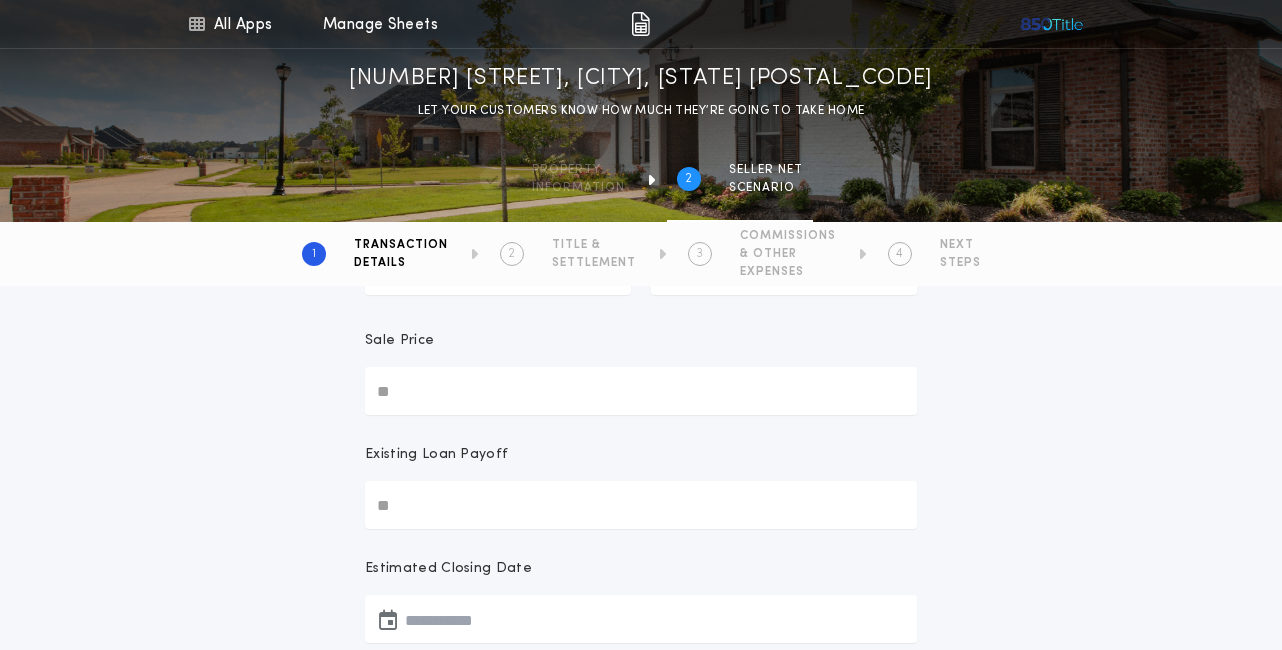 click on "Sale Price" at bounding box center [641, 391] 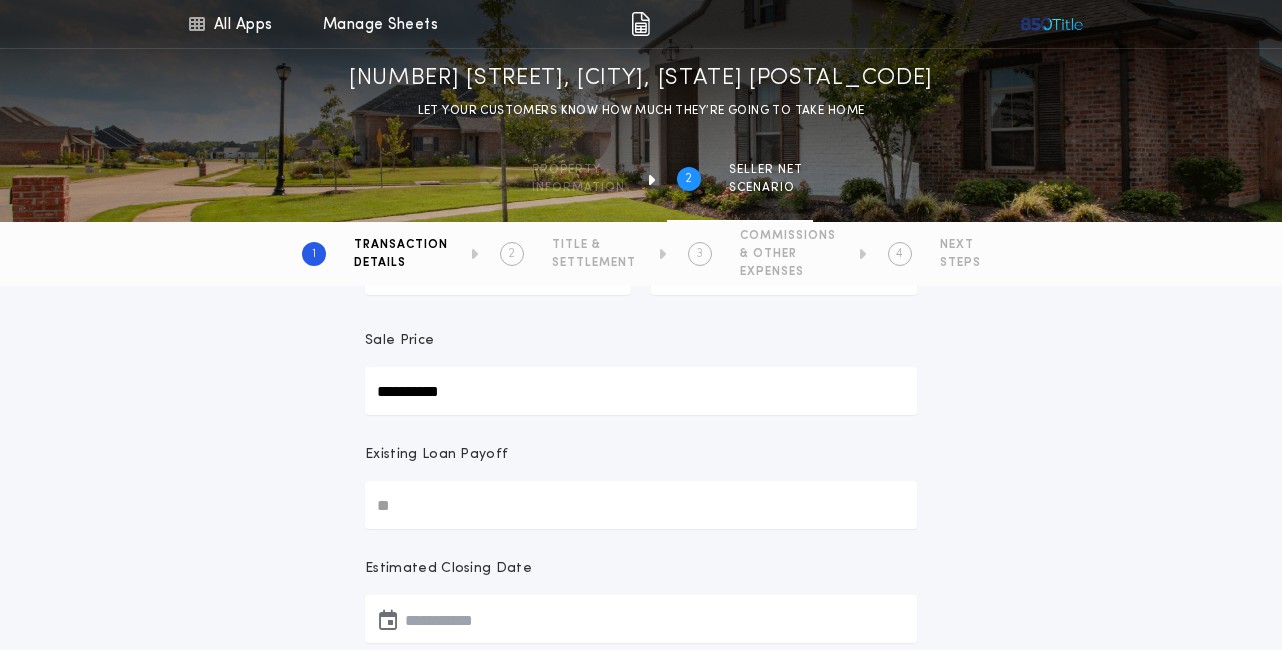 type on "**********" 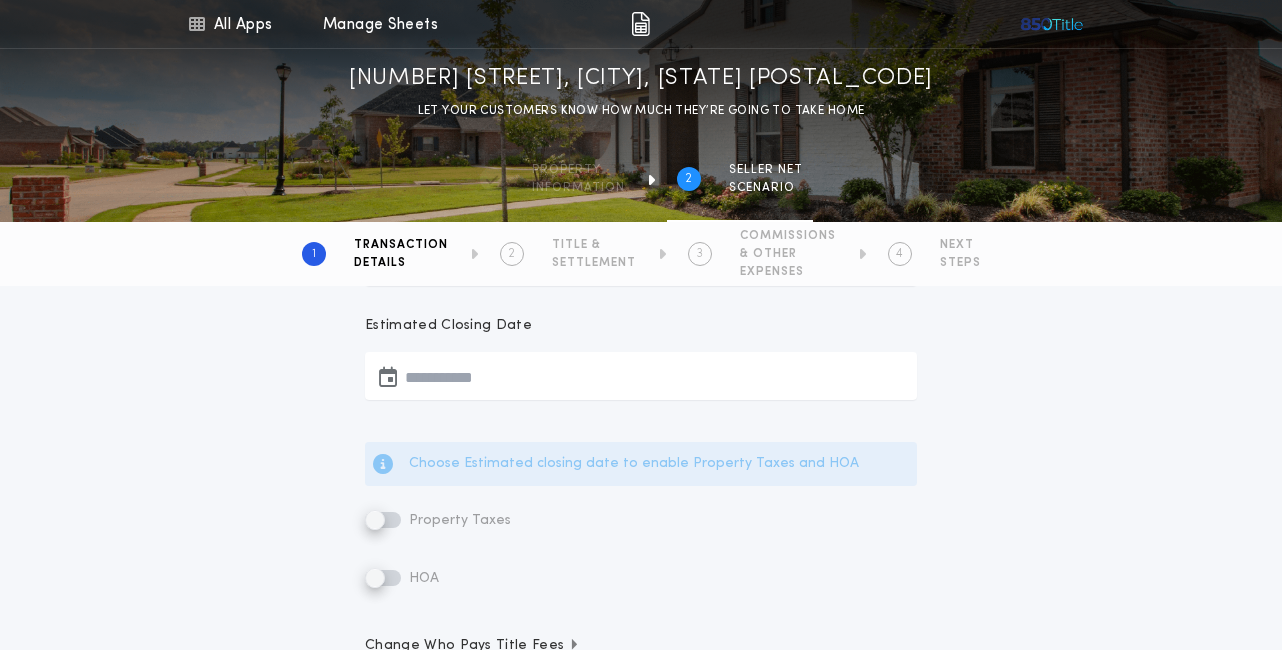 scroll, scrollTop: 369, scrollLeft: 0, axis: vertical 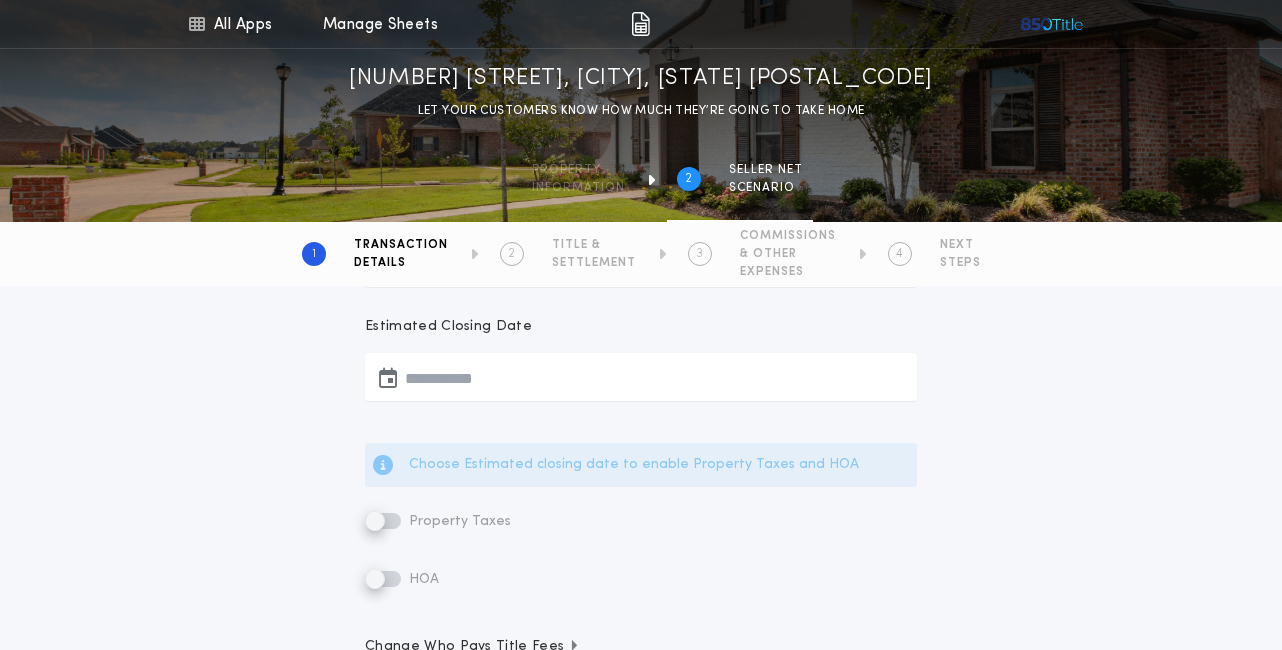 type on "**********" 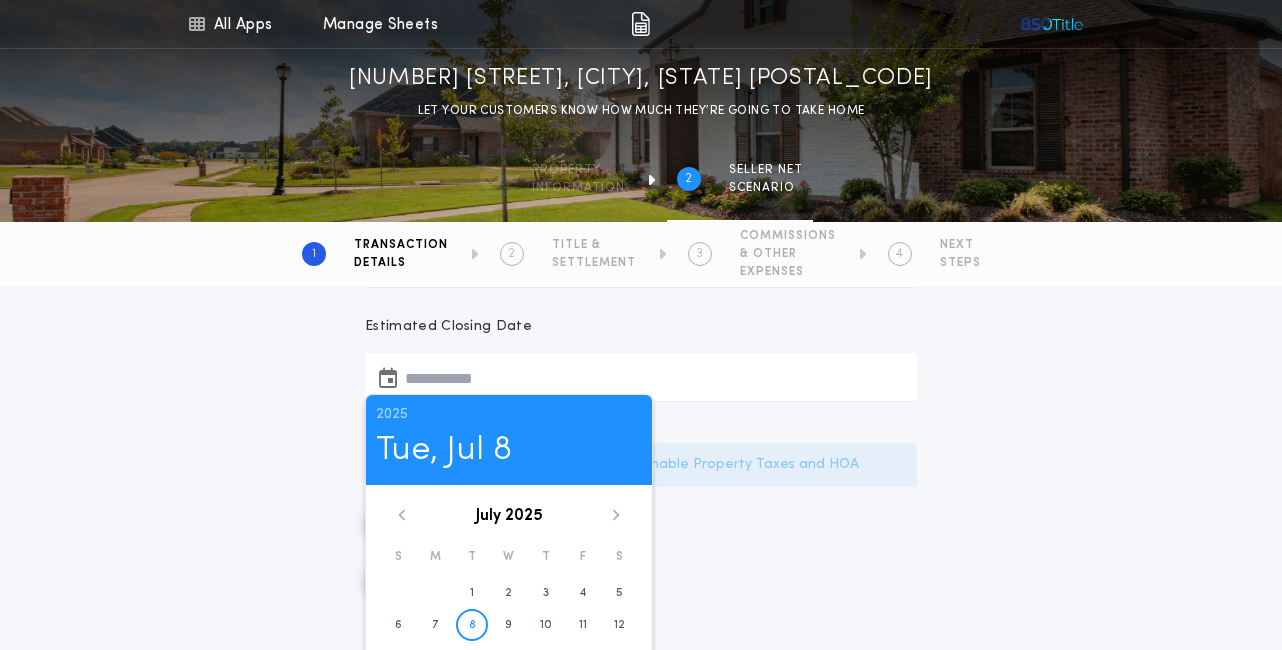 click at bounding box center (616, 515) 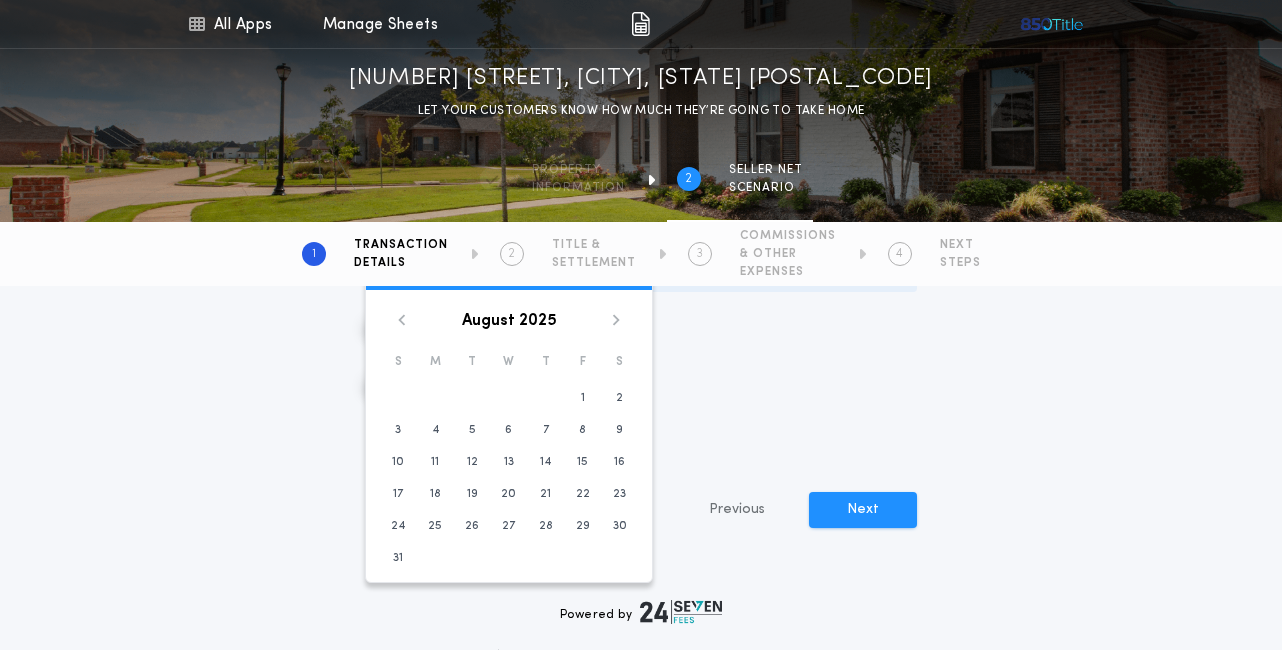scroll, scrollTop: 565, scrollLeft: 0, axis: vertical 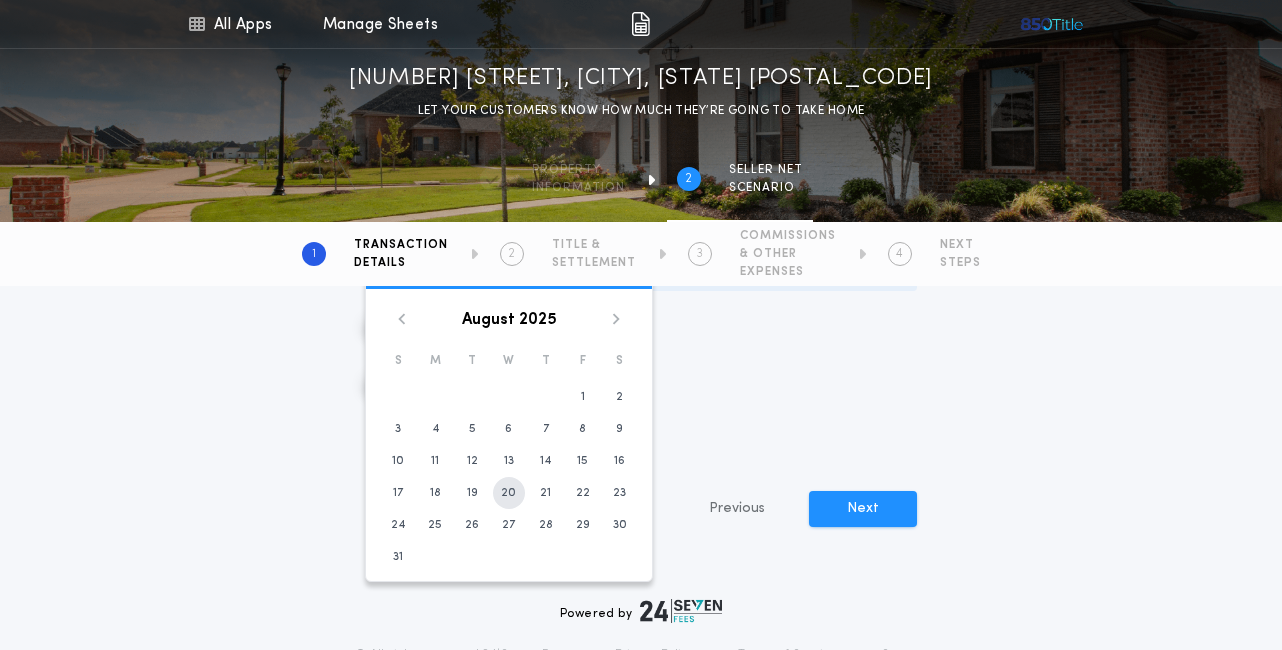 click on "20" at bounding box center [583, 397] 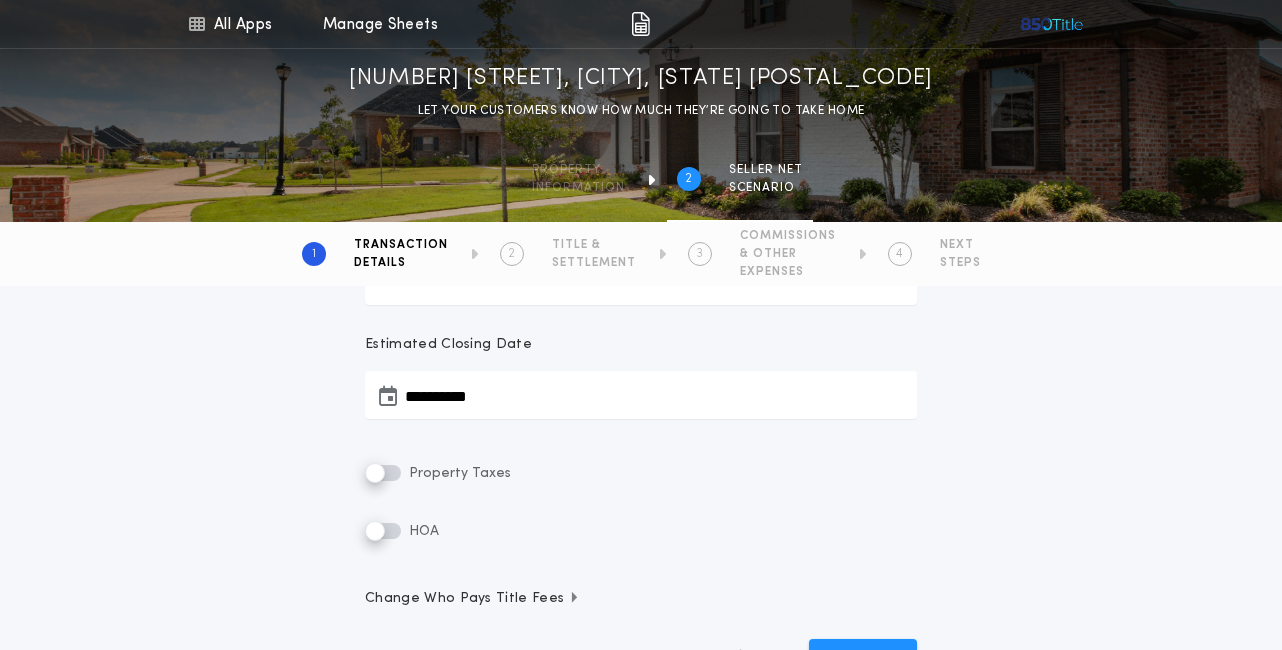 scroll, scrollTop: 352, scrollLeft: 0, axis: vertical 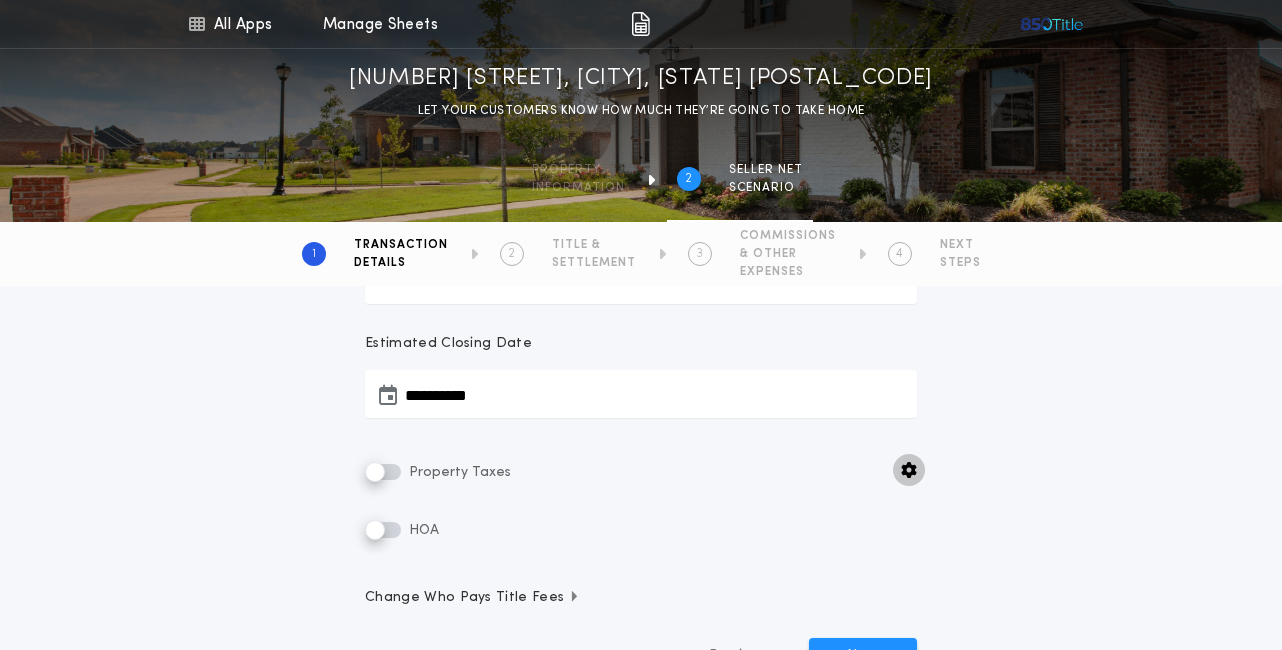 click at bounding box center [909, 470] 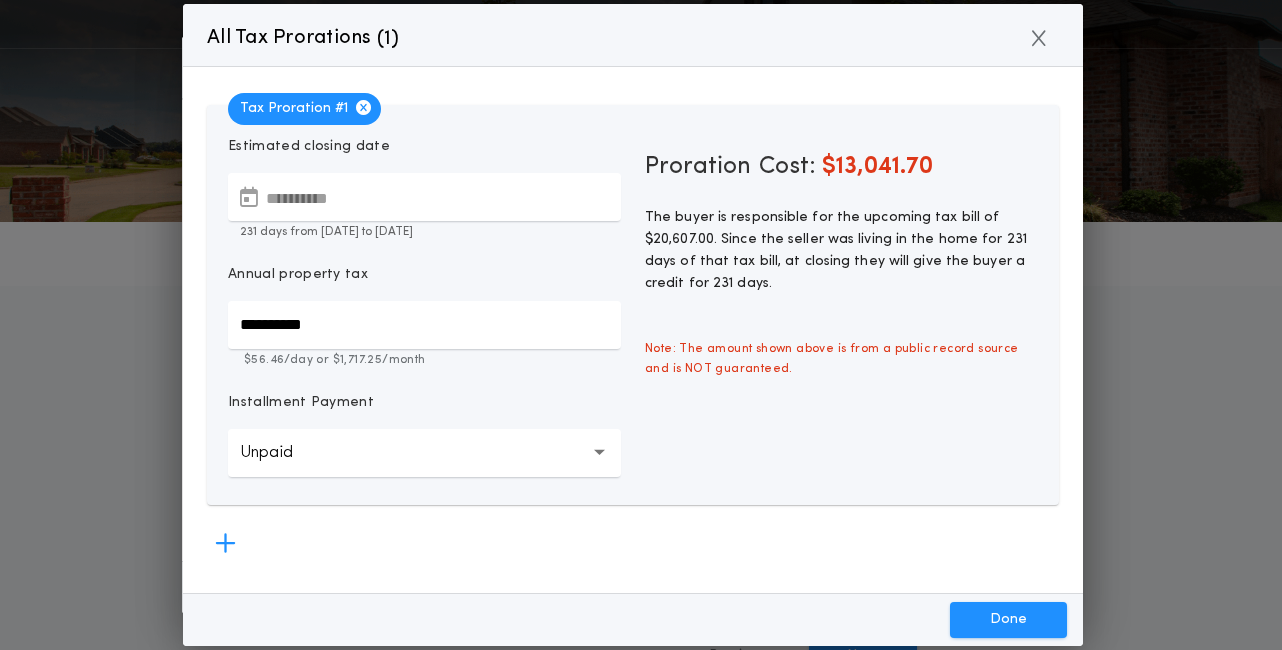 scroll, scrollTop: 0, scrollLeft: 0, axis: both 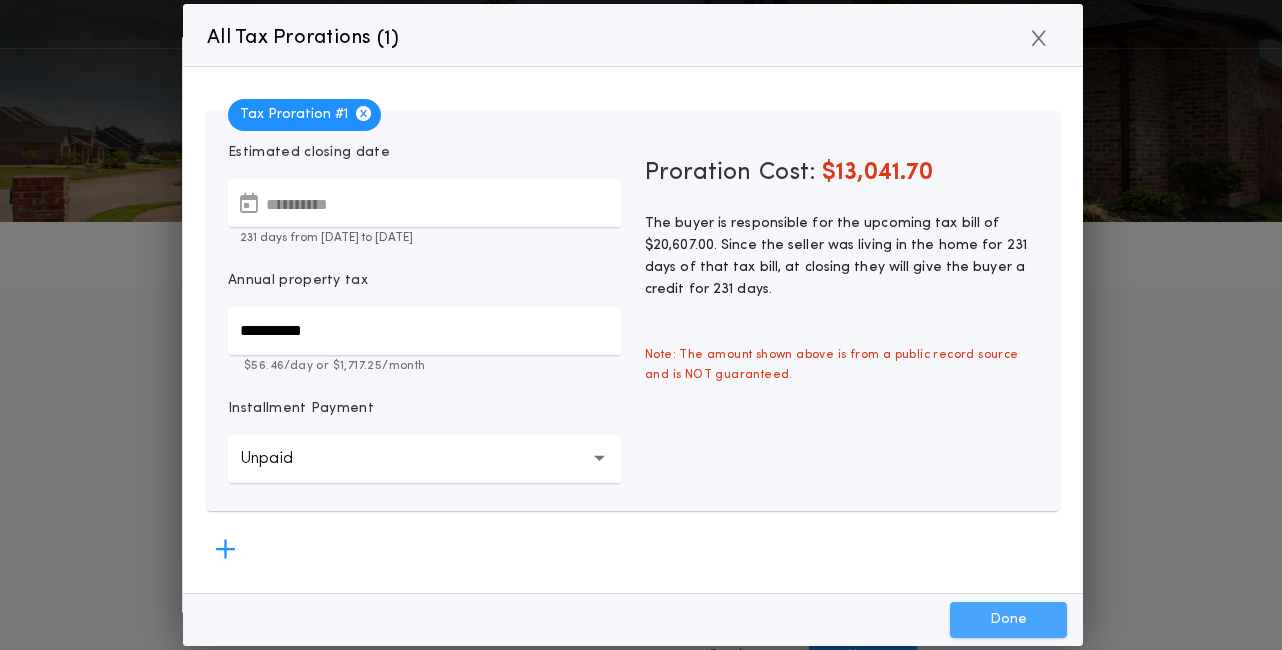 click on "Done" at bounding box center (1008, 620) 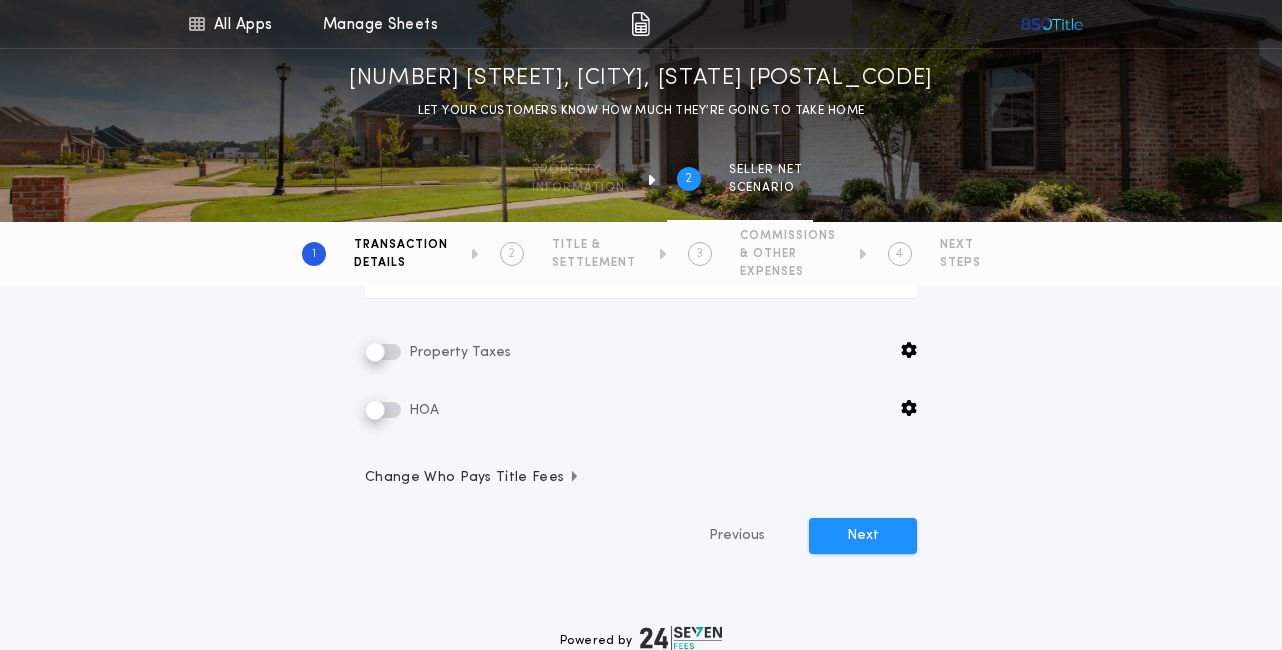 scroll, scrollTop: 473, scrollLeft: 0, axis: vertical 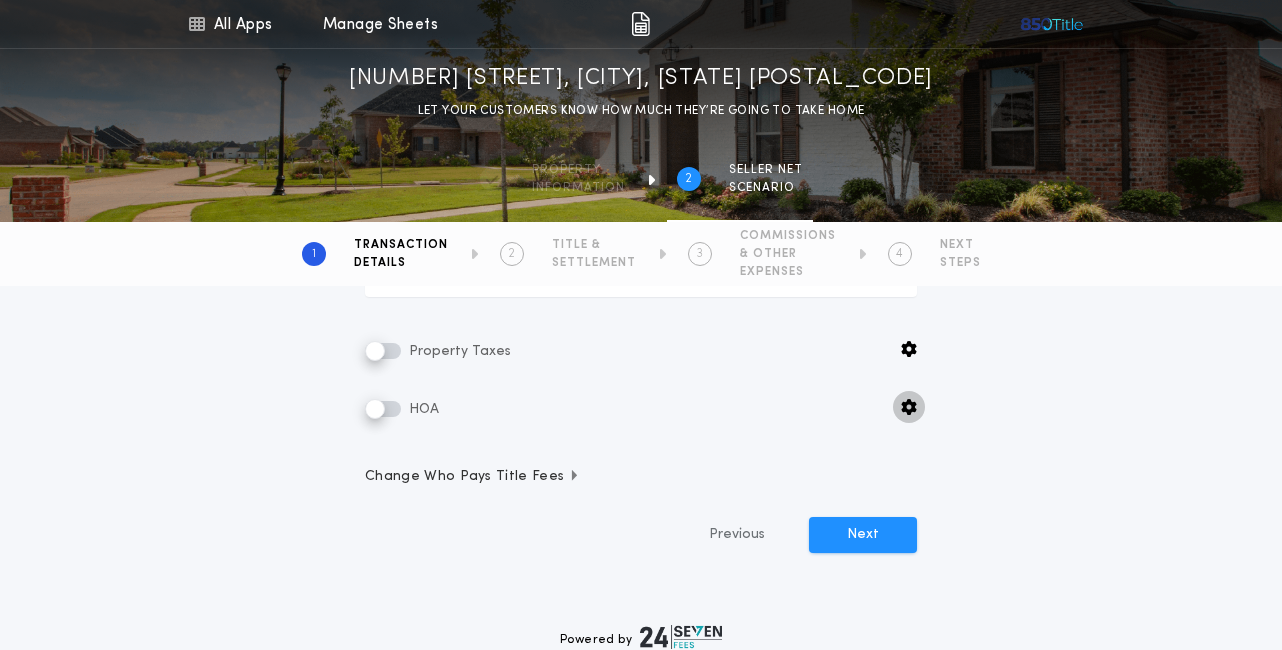 click at bounding box center (909, 351) 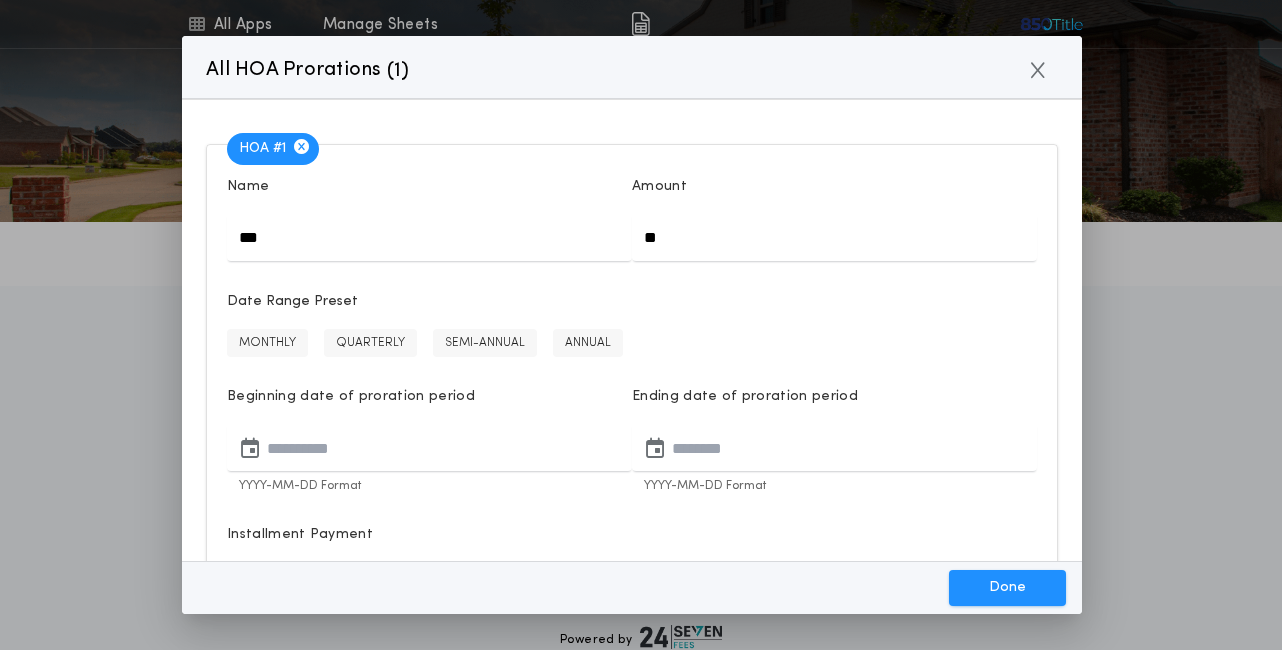 drag, startPoint x: 677, startPoint y: 239, endPoint x: 602, endPoint y: 238, distance: 75.00667 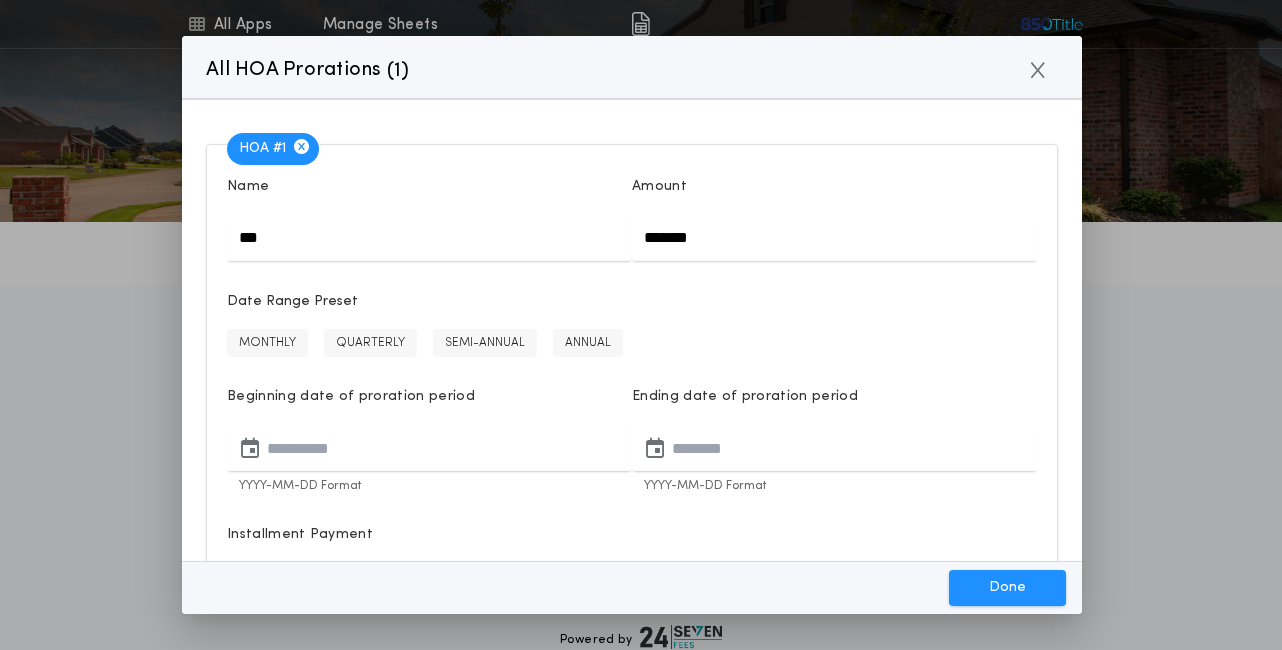 click on "*******" at bounding box center [834, 237] 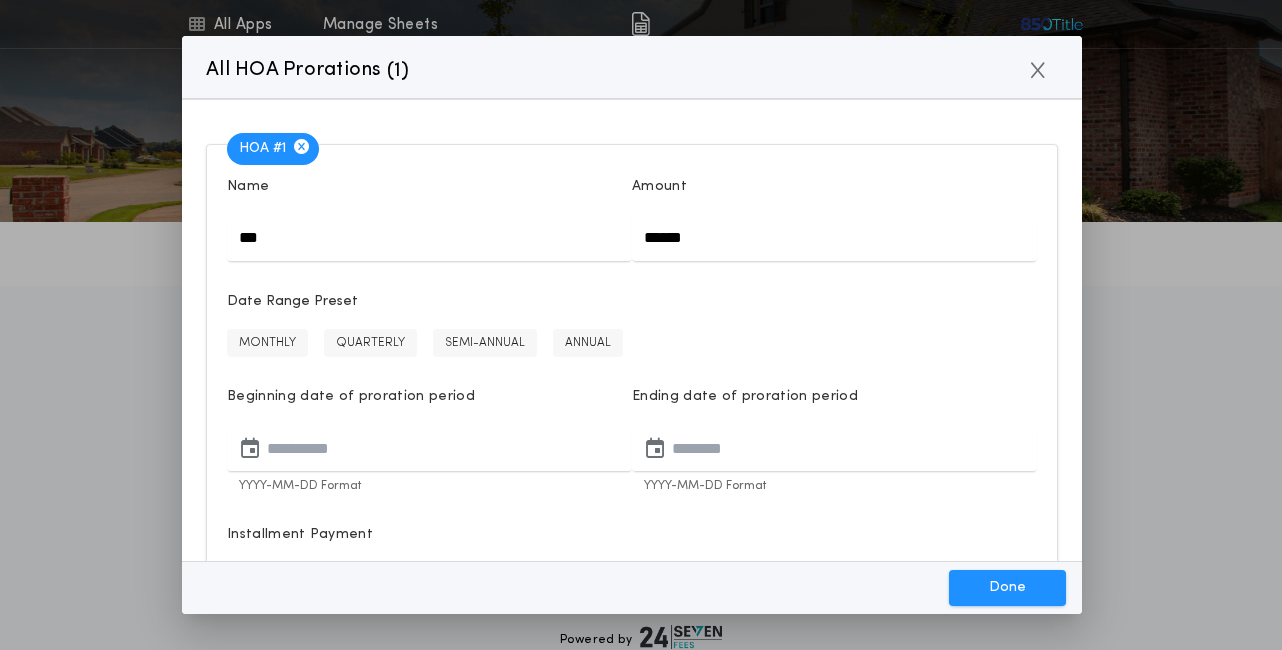type on "******" 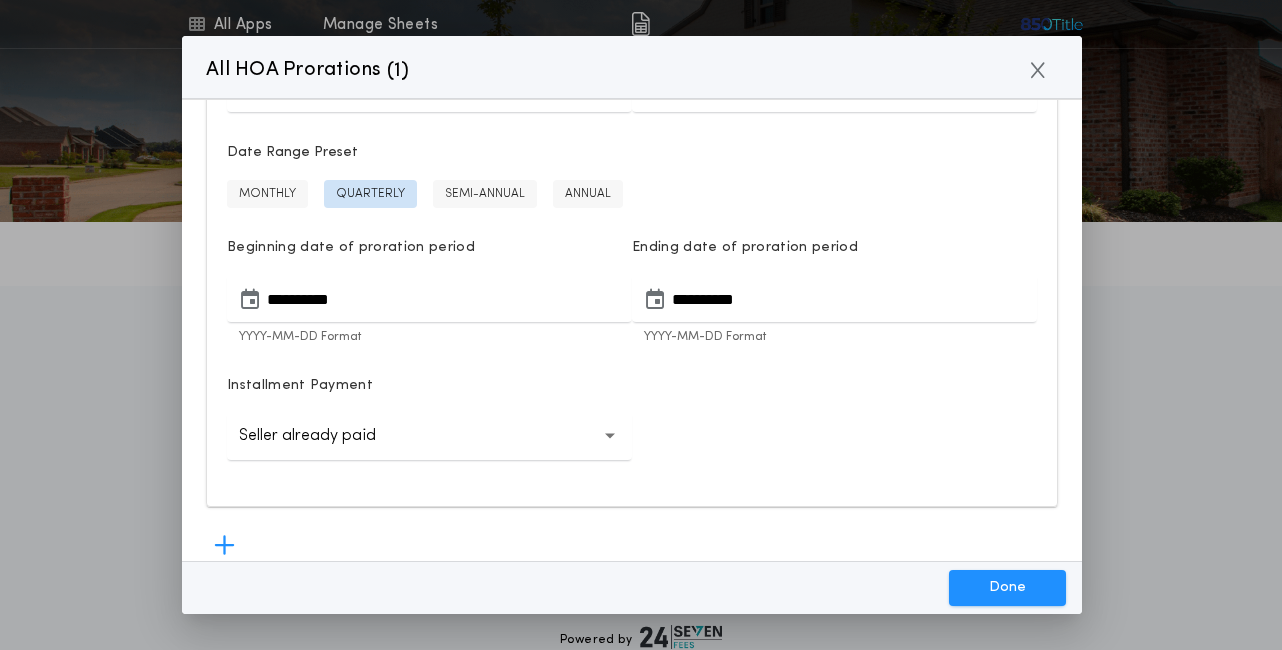 scroll, scrollTop: 165, scrollLeft: 0, axis: vertical 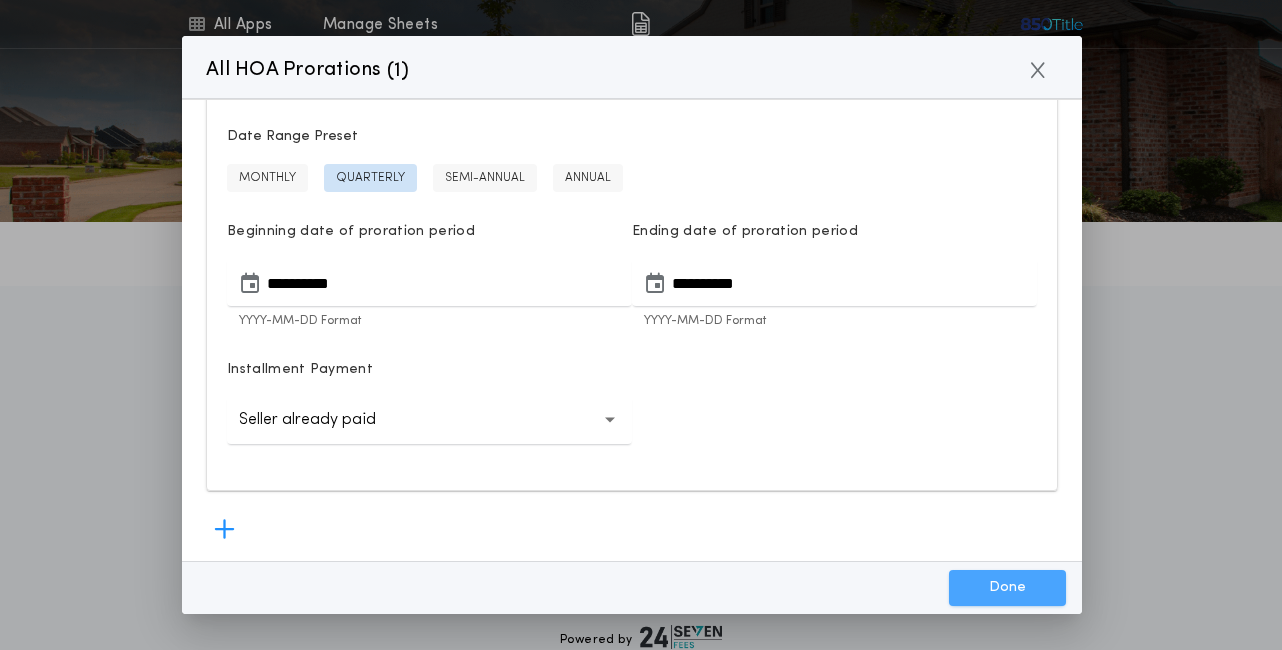 click on "Done" at bounding box center (1007, 588) 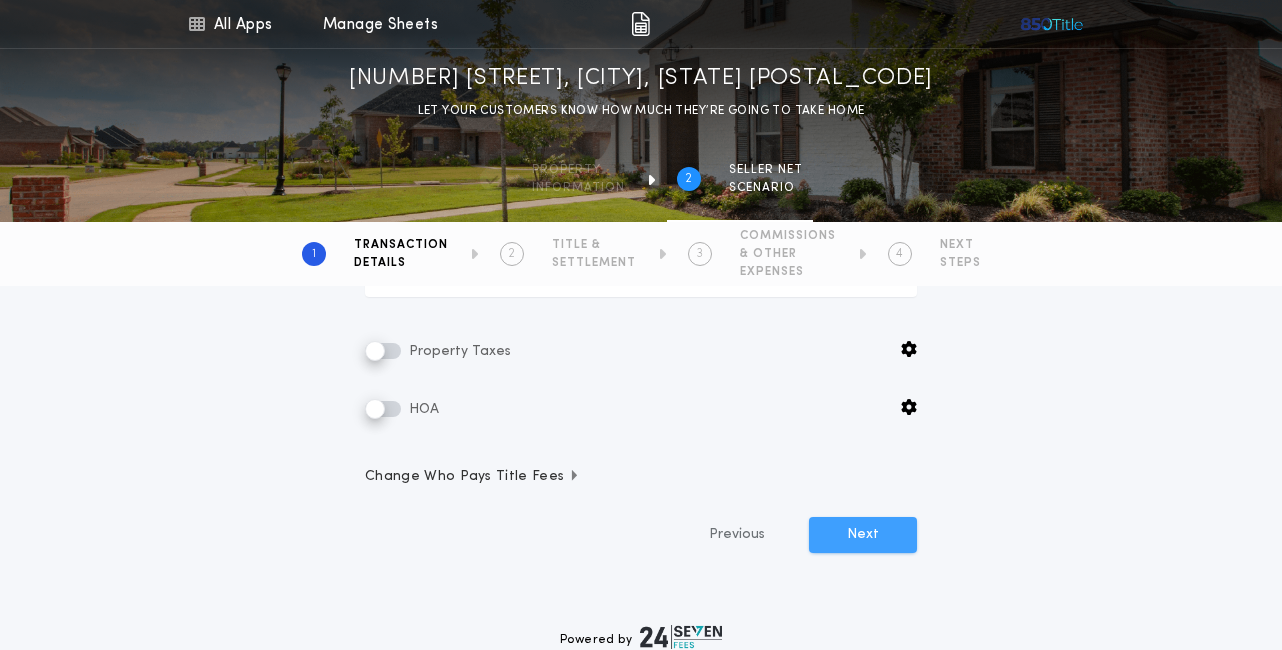 click on "Next" at bounding box center [863, 535] 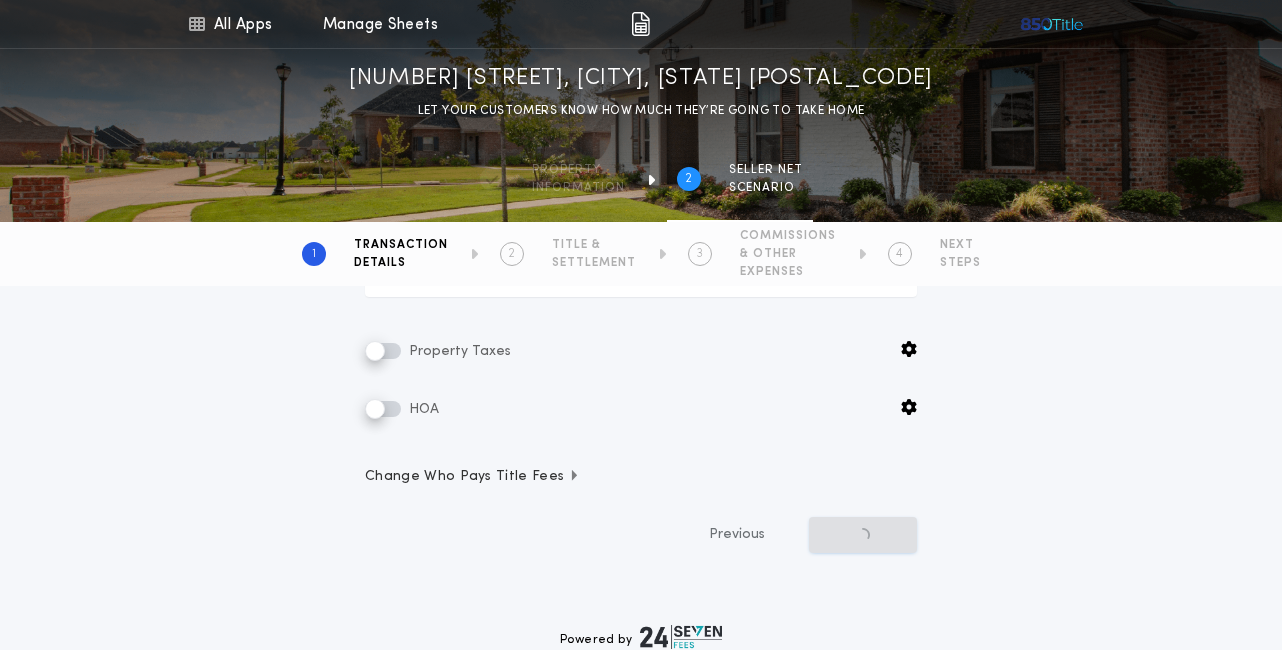 click on "Change Who Pays Title Fees" at bounding box center [472, 477] 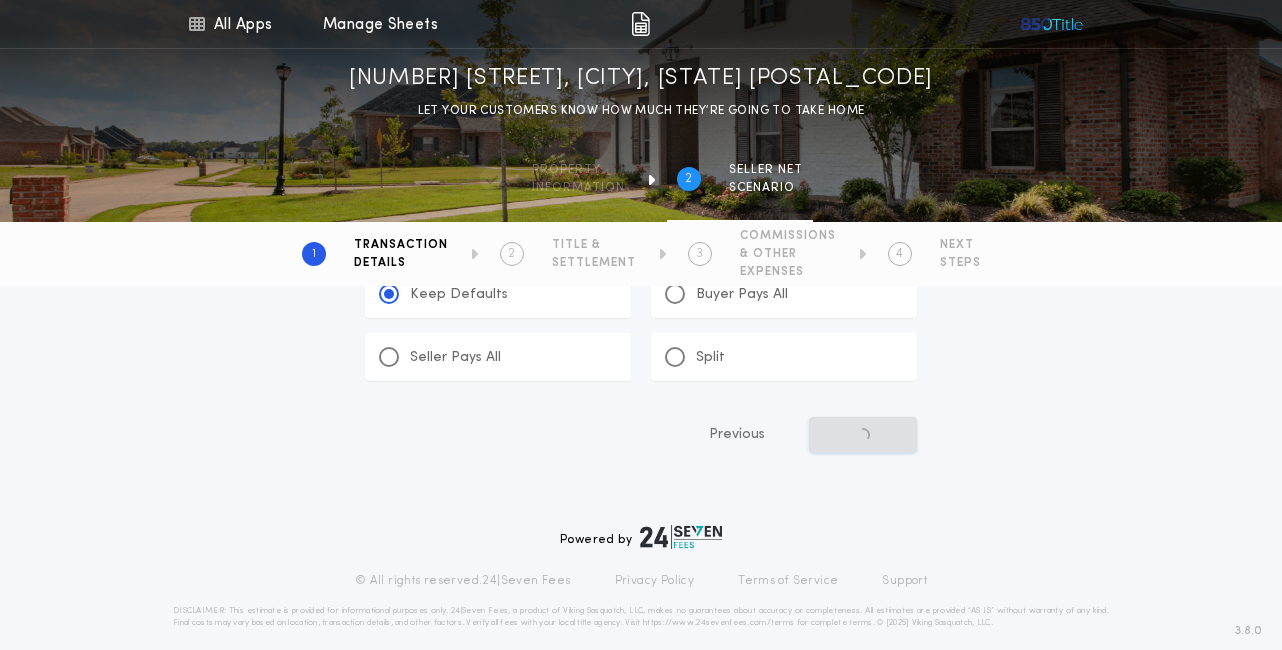 scroll, scrollTop: 1290, scrollLeft: 0, axis: vertical 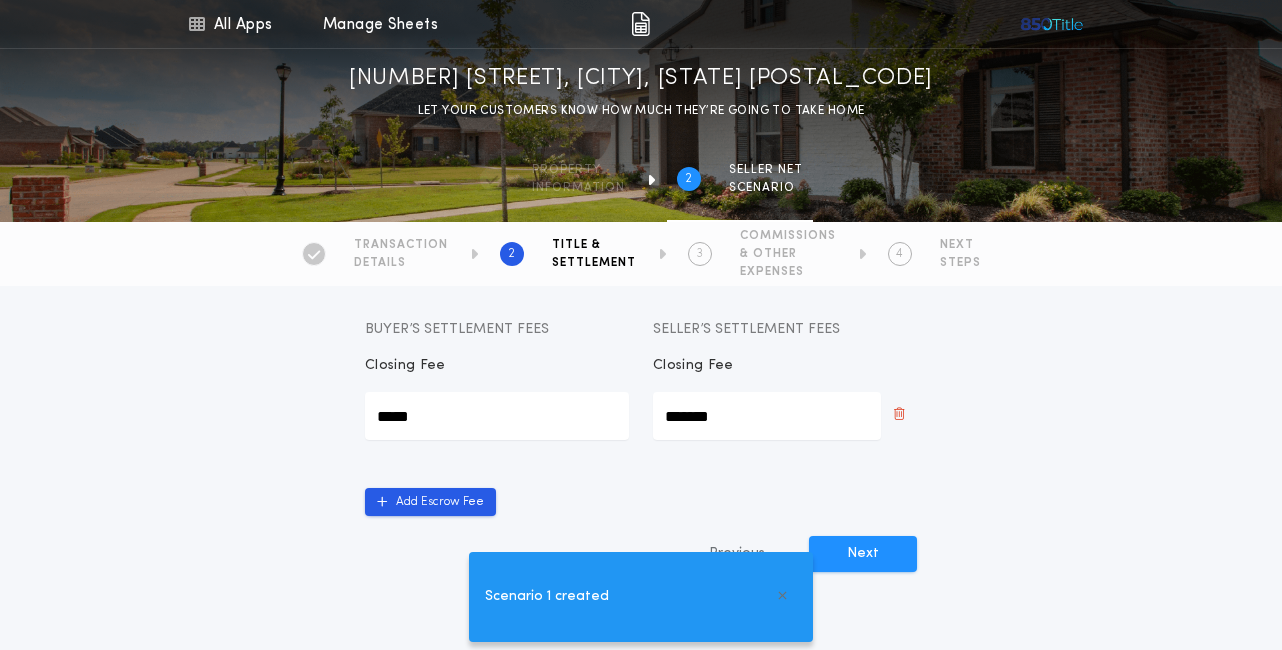 click at bounding box center [782, 597] 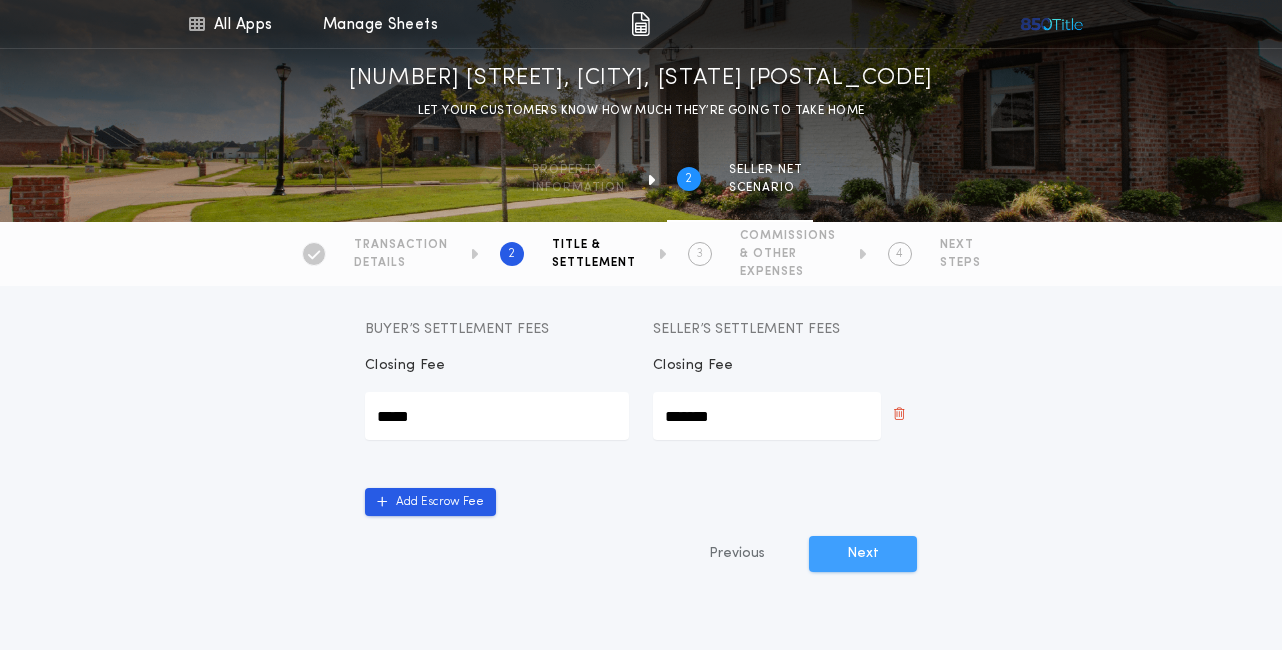 click on "Next" at bounding box center [863, 554] 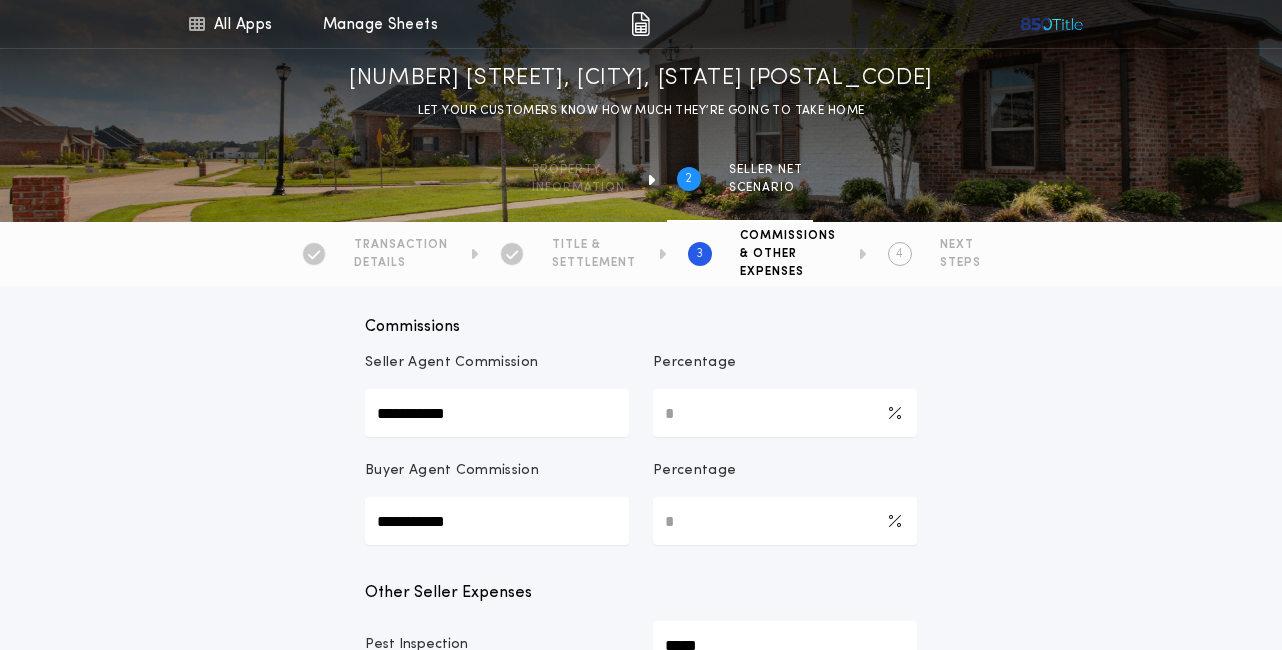 scroll, scrollTop: 276, scrollLeft: 0, axis: vertical 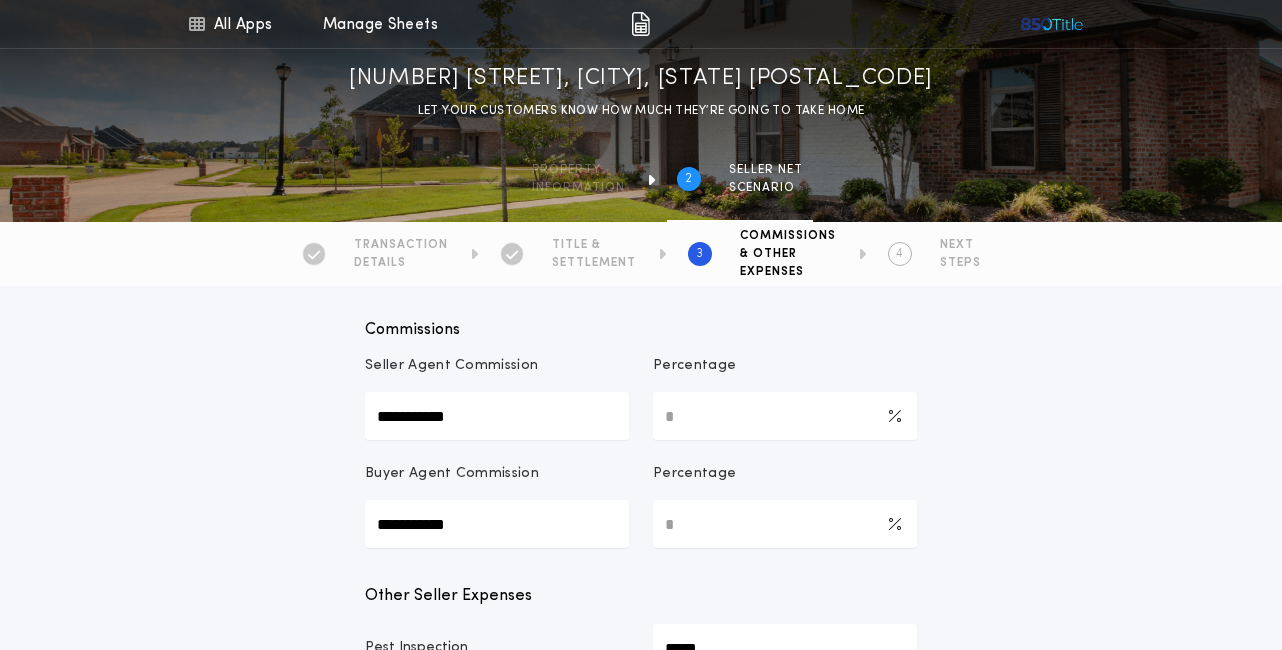 drag, startPoint x: 681, startPoint y: 409, endPoint x: 629, endPoint y: 409, distance: 52 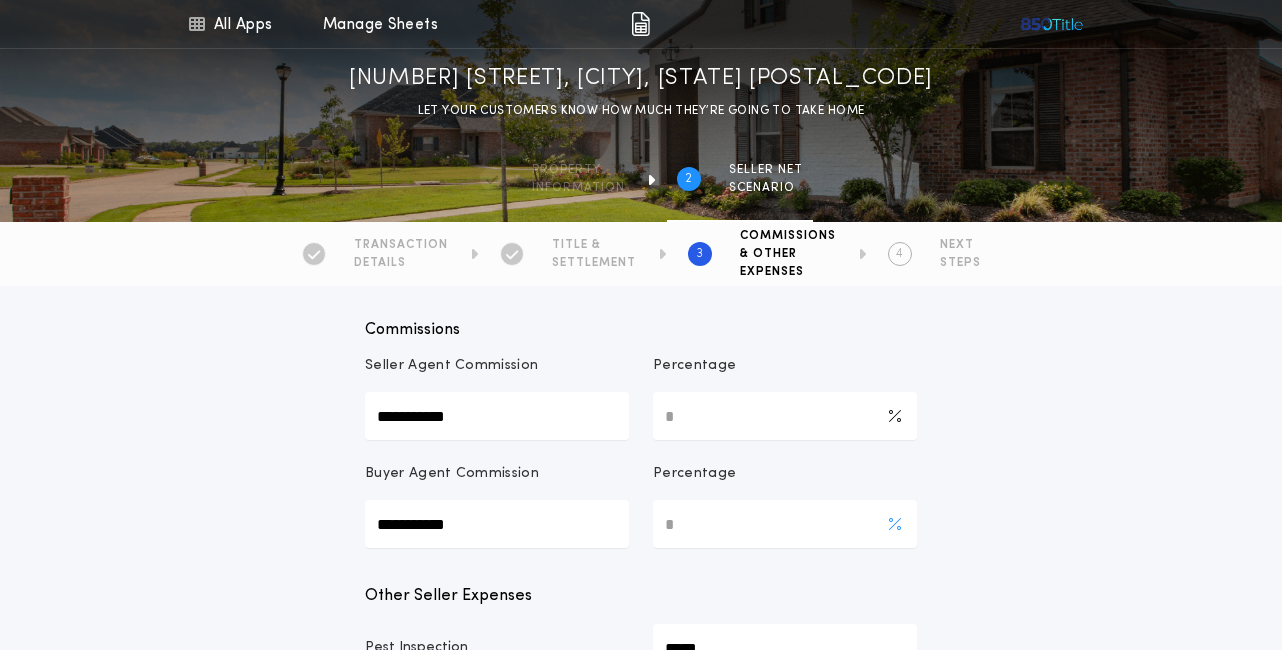 type on "***" 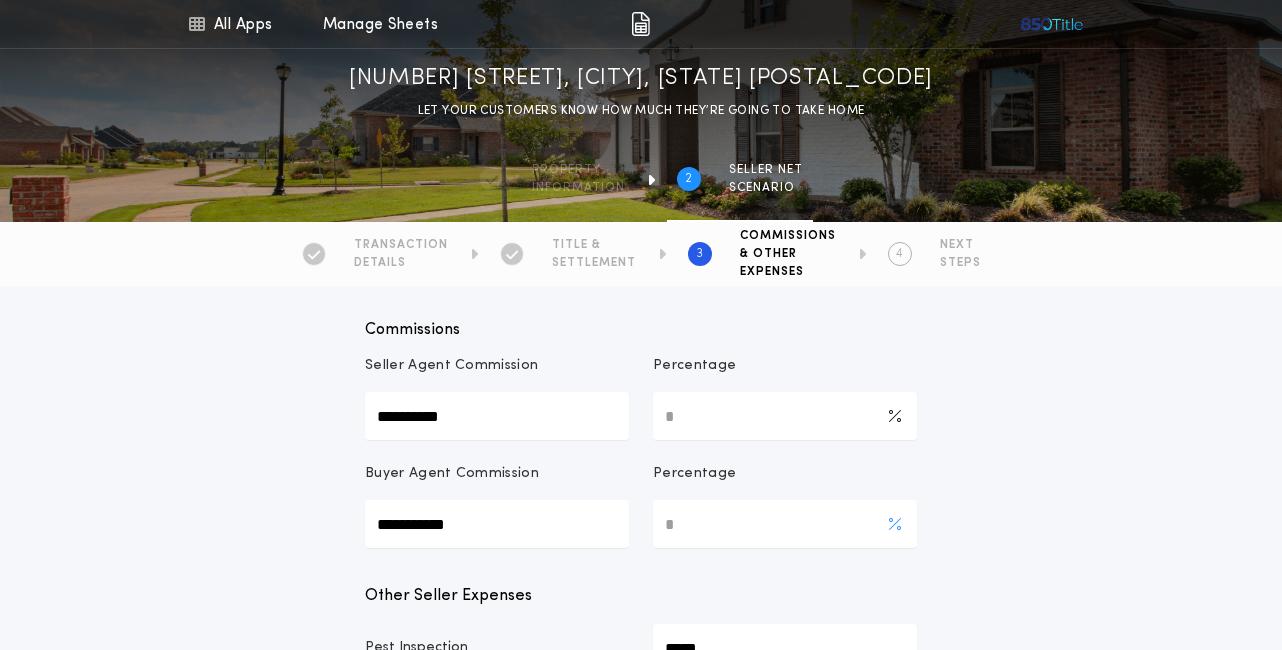 drag, startPoint x: 707, startPoint y: 526, endPoint x: 655, endPoint y: 525, distance: 52.009613 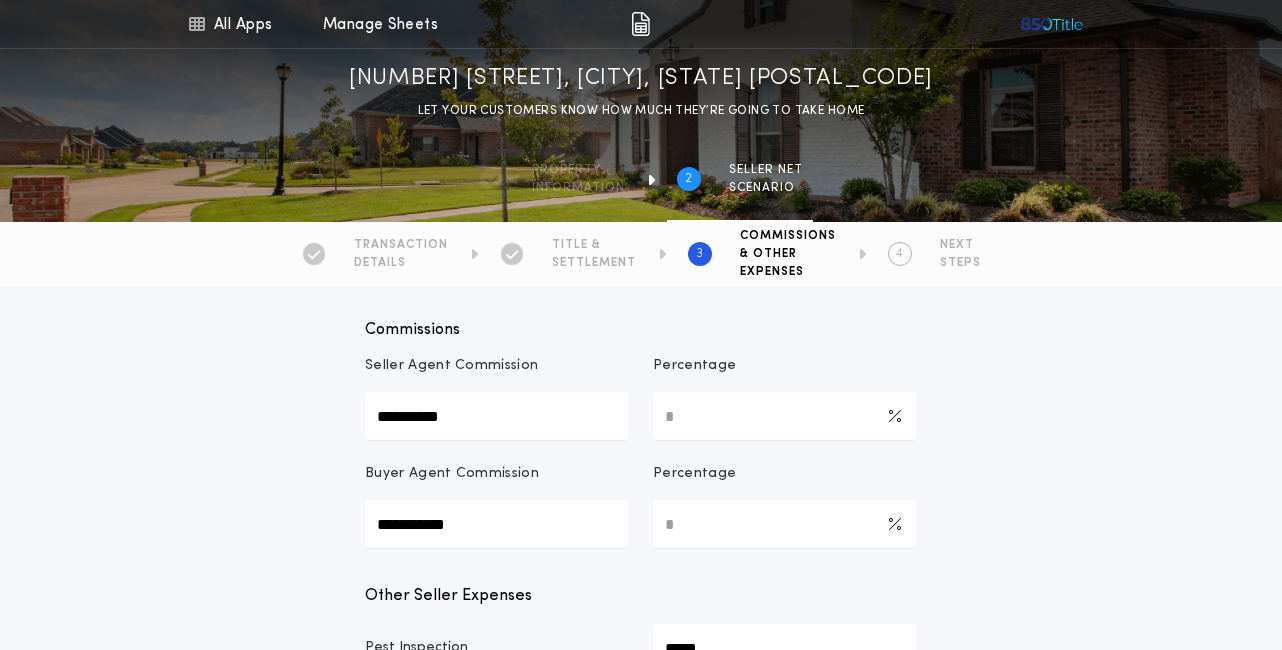 type on "***" 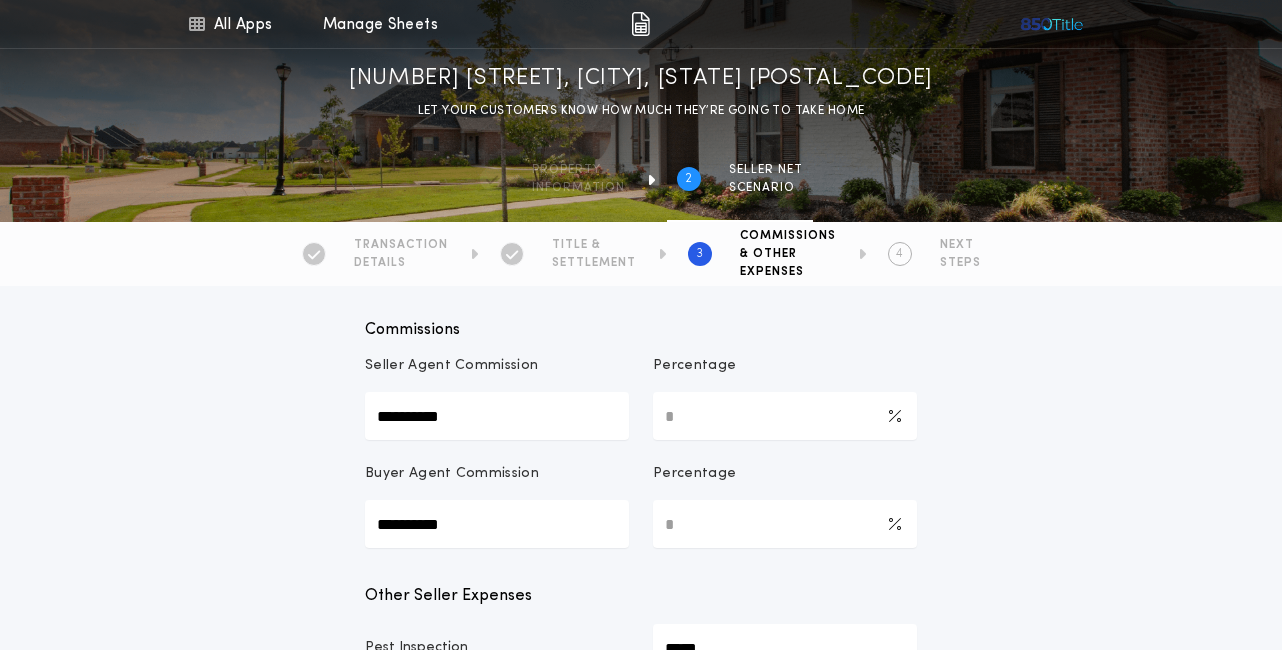 click on "**********" at bounding box center (641, 785) 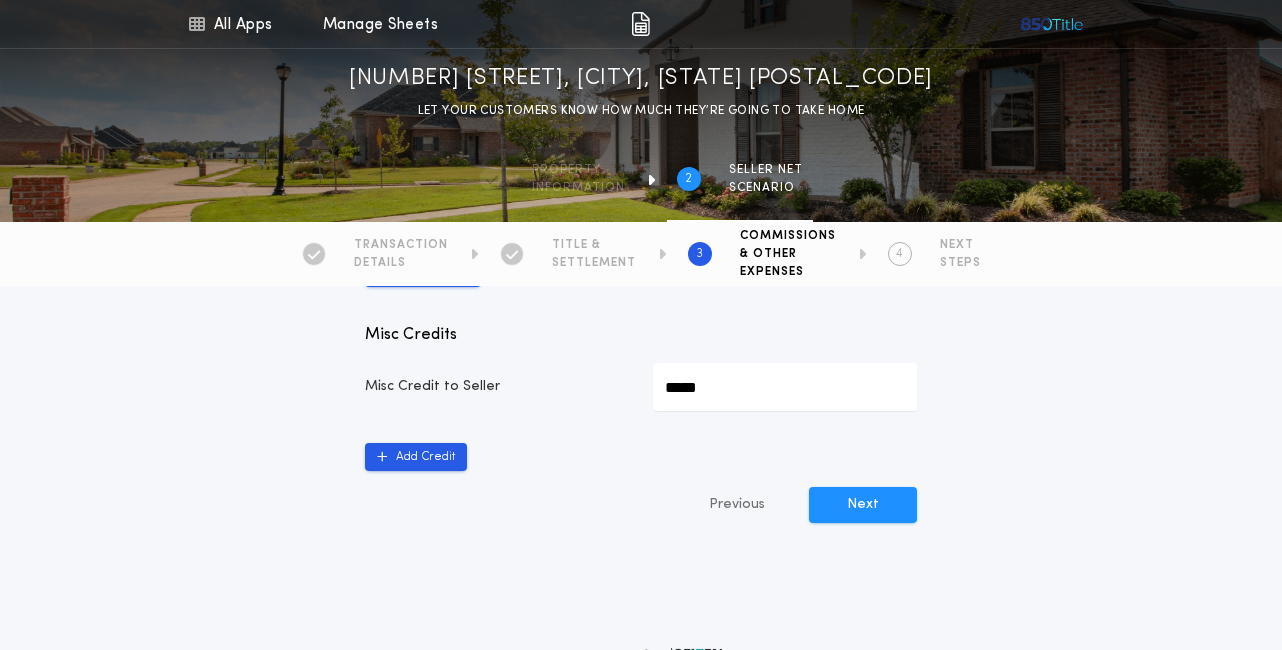scroll, scrollTop: 1170, scrollLeft: 0, axis: vertical 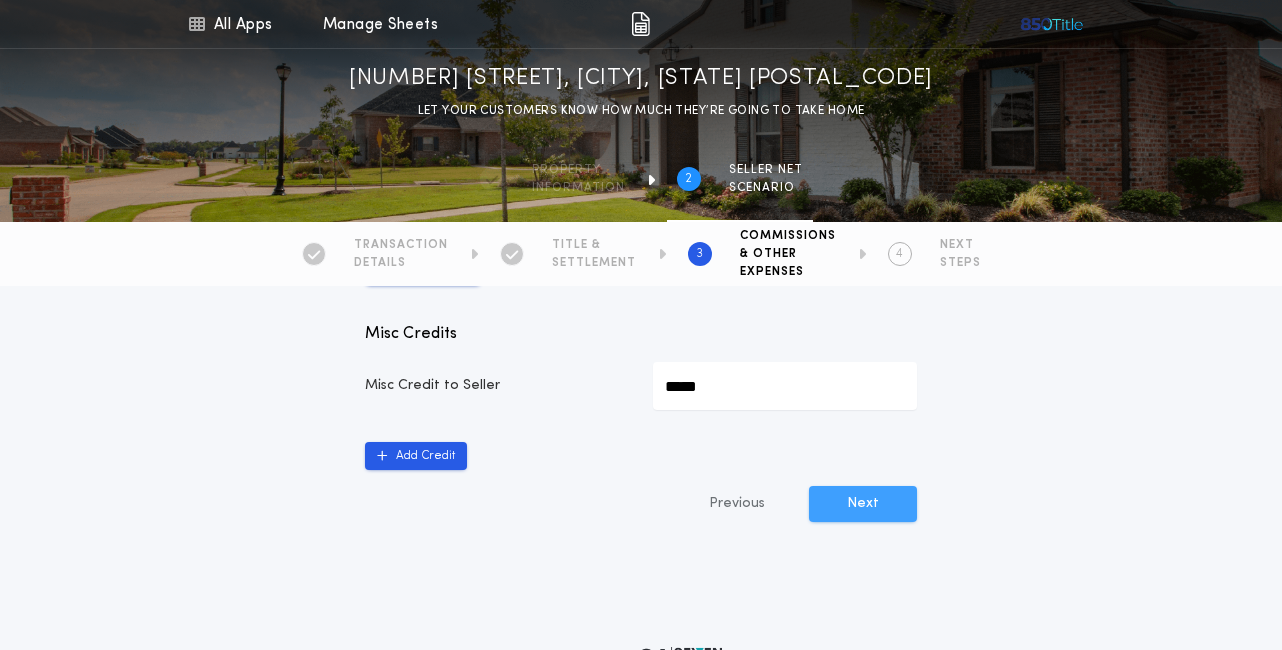 click on "Next" at bounding box center (863, 504) 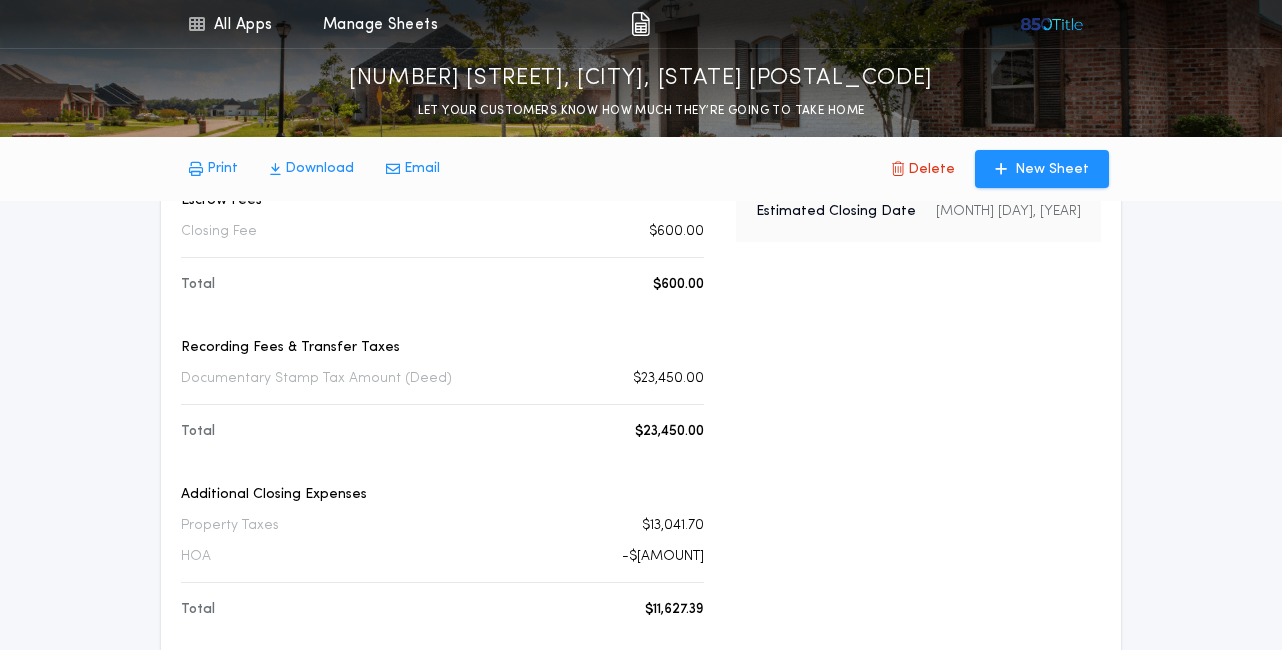 scroll, scrollTop: 0, scrollLeft: 0, axis: both 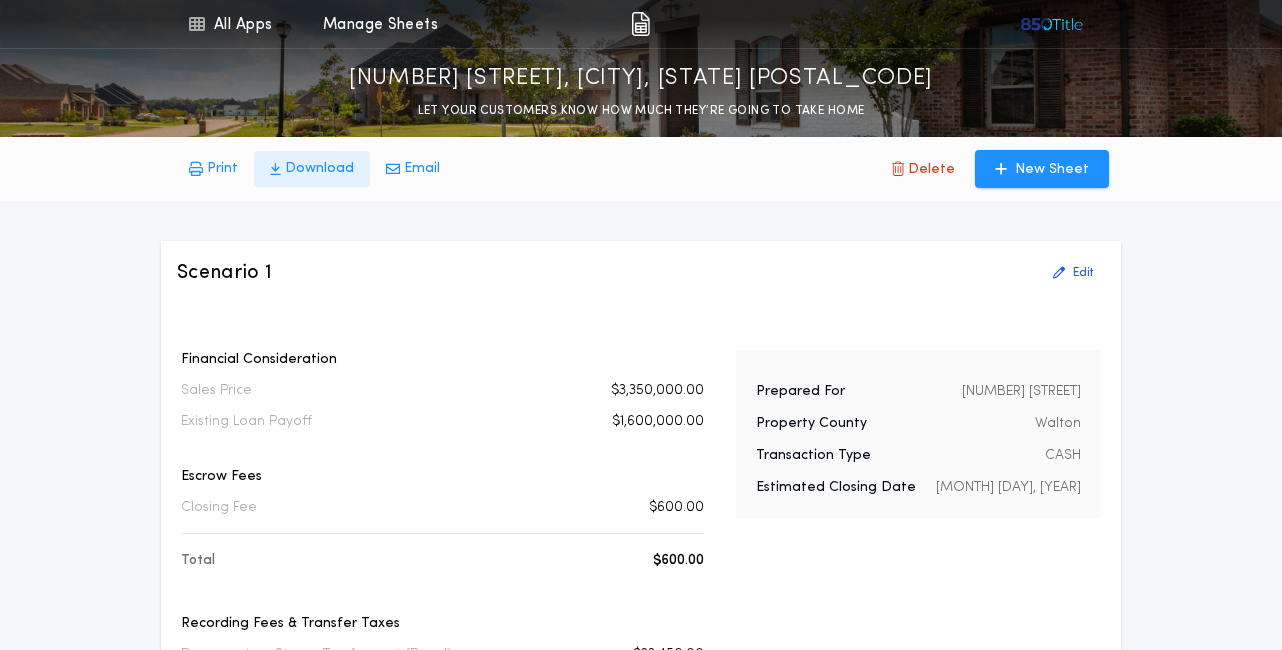click on "Download" at bounding box center (222, 169) 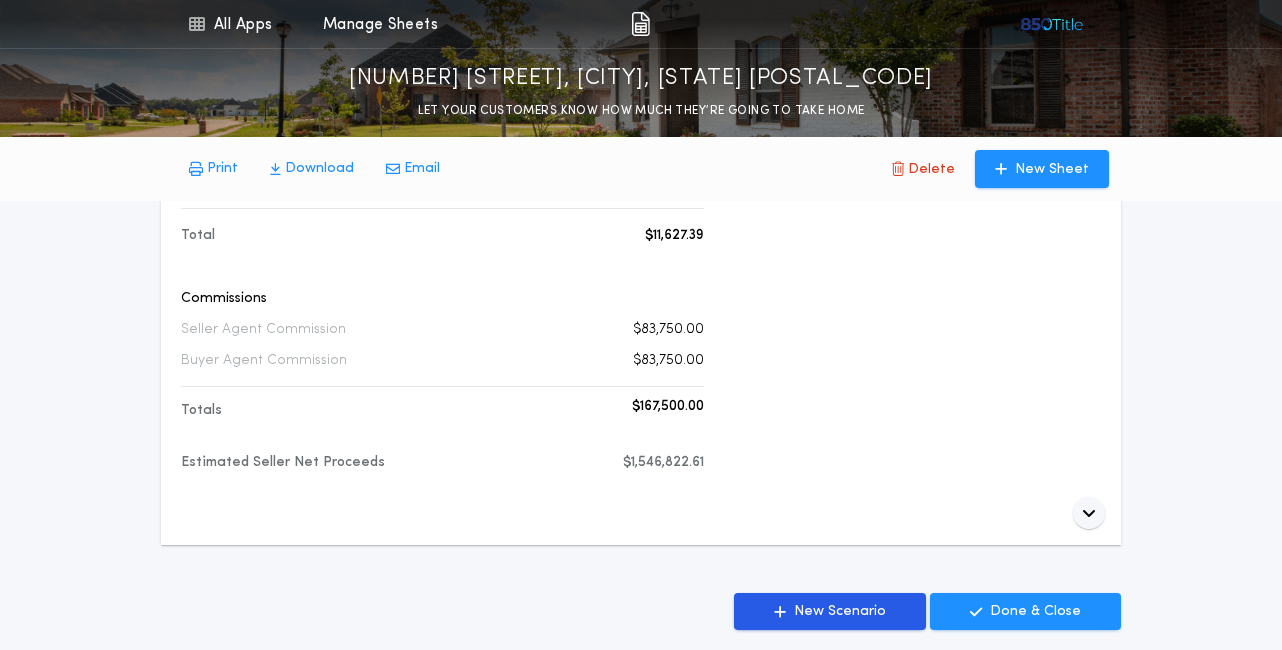 scroll, scrollTop: 890, scrollLeft: 0, axis: vertical 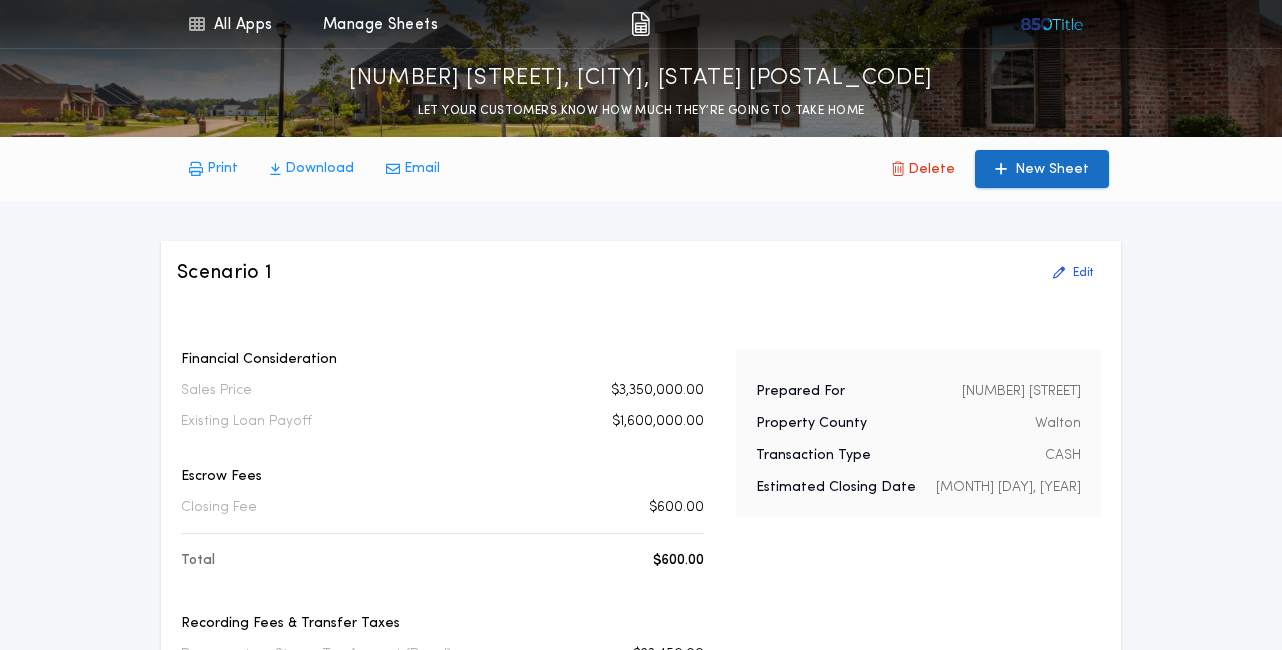 click on "New Sheet" at bounding box center [1052, 170] 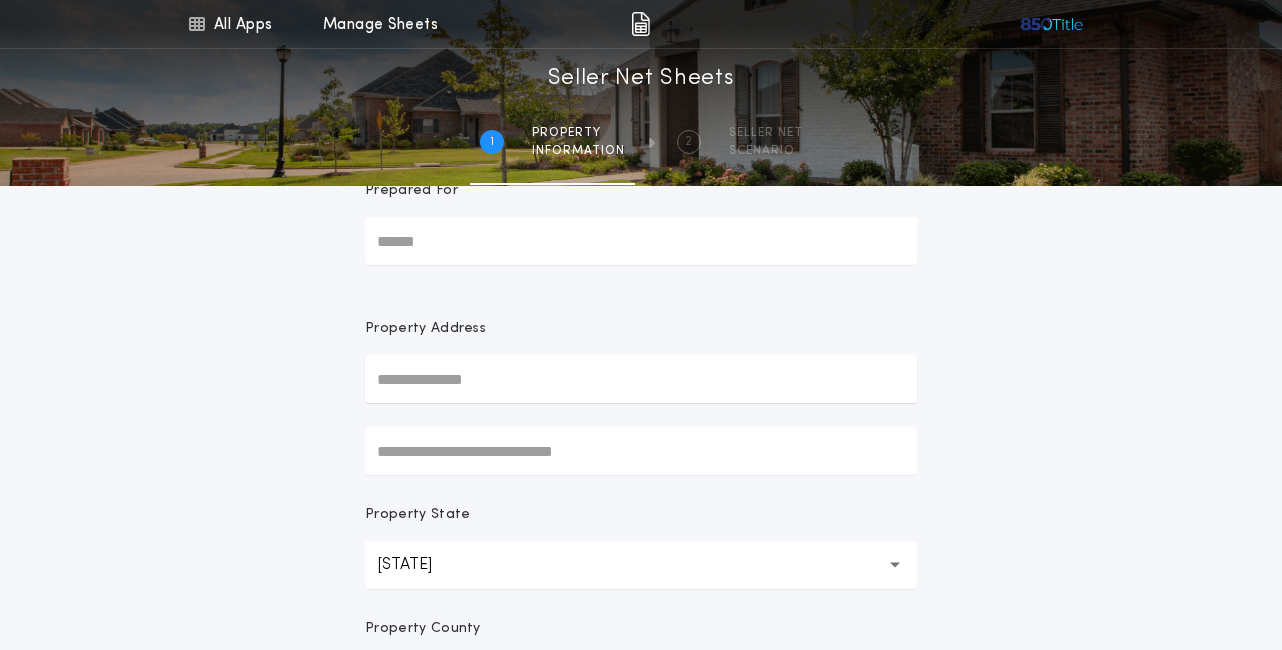 scroll, scrollTop: 0, scrollLeft: 0, axis: both 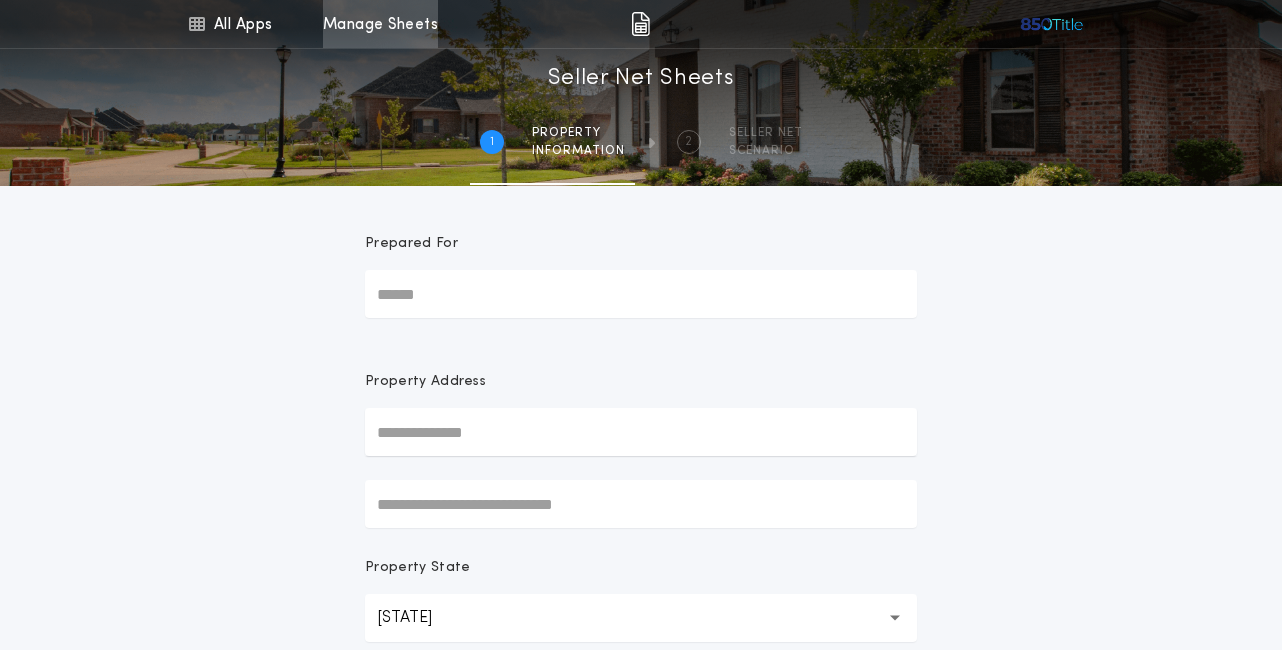 click on "Manage Sheets" at bounding box center (380, 24) 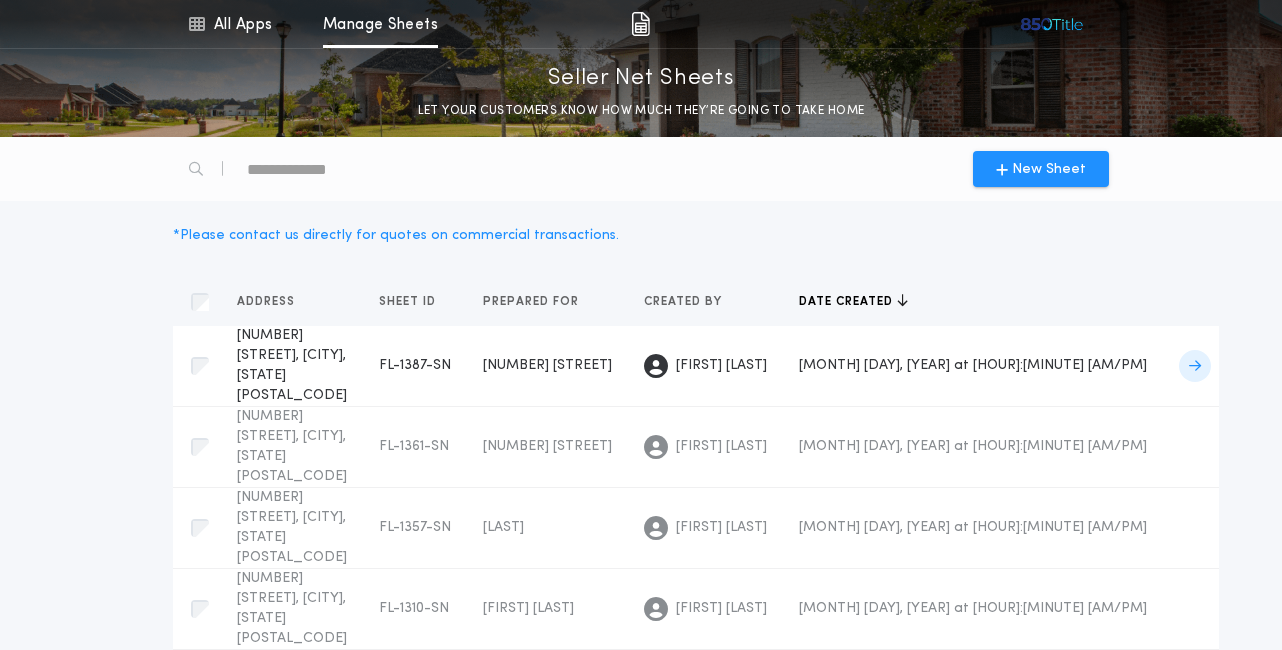 click at bounding box center (1195, 366) 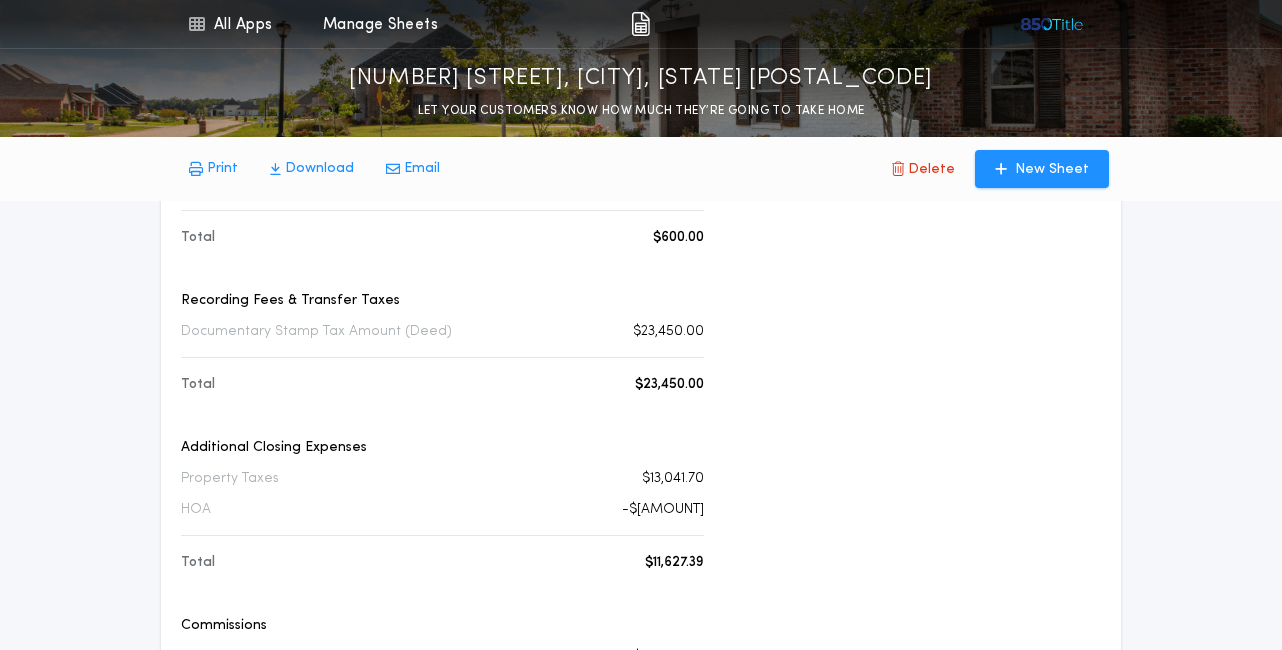 scroll, scrollTop: 890, scrollLeft: 0, axis: vertical 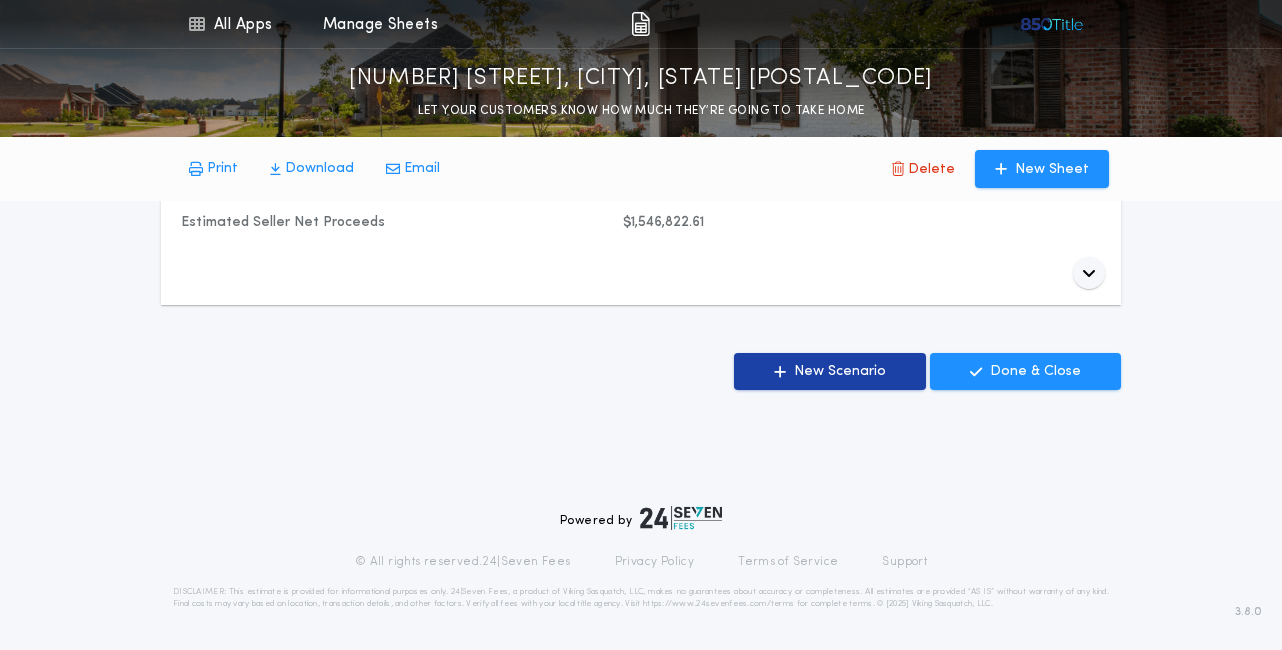 click on "New Scenario" at bounding box center (840, 372) 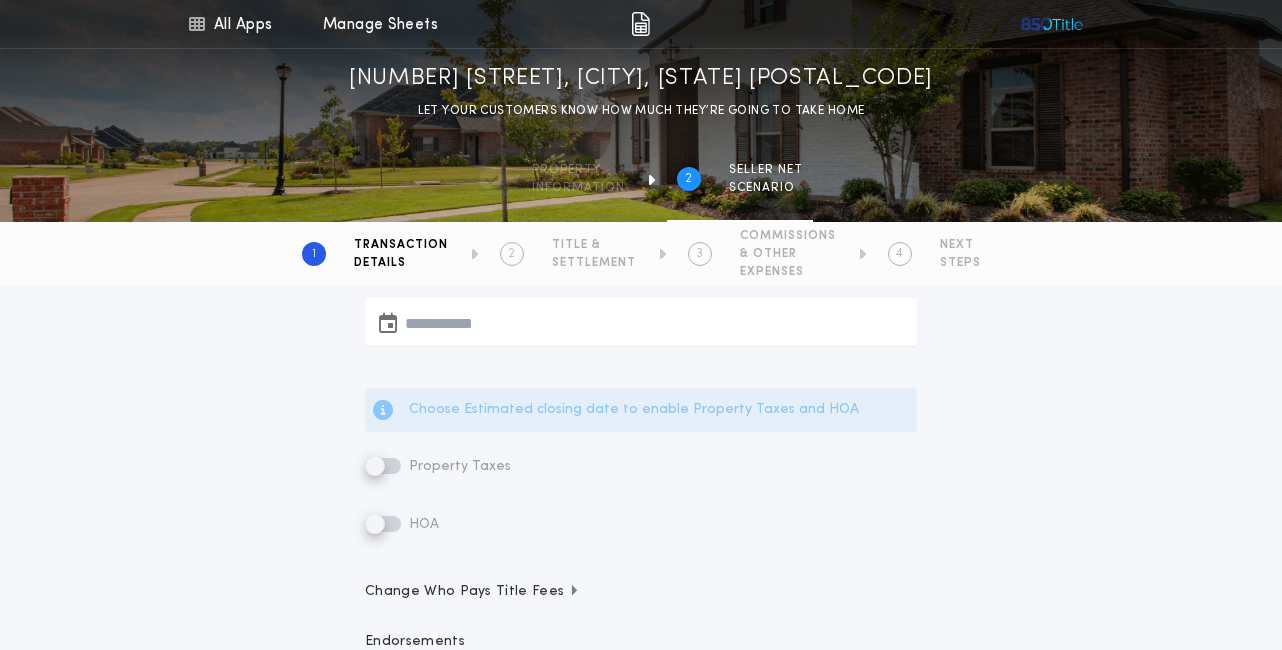 scroll, scrollTop: 772, scrollLeft: 0, axis: vertical 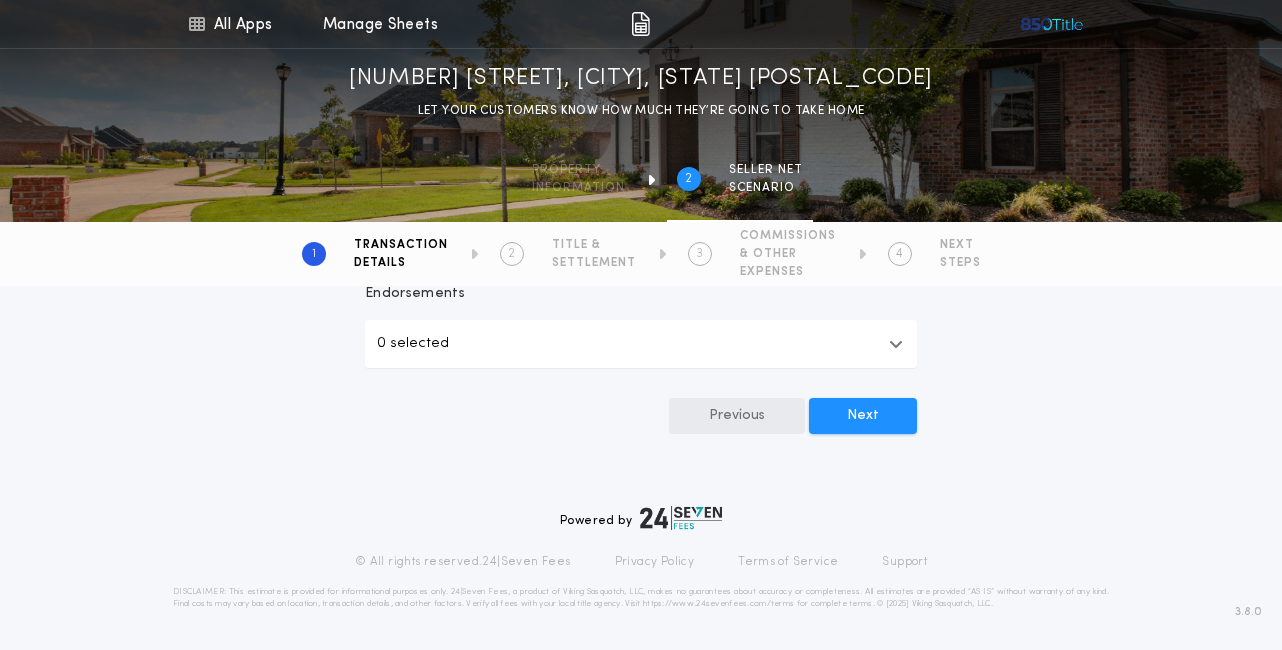 click on "Previous" at bounding box center [737, 416] 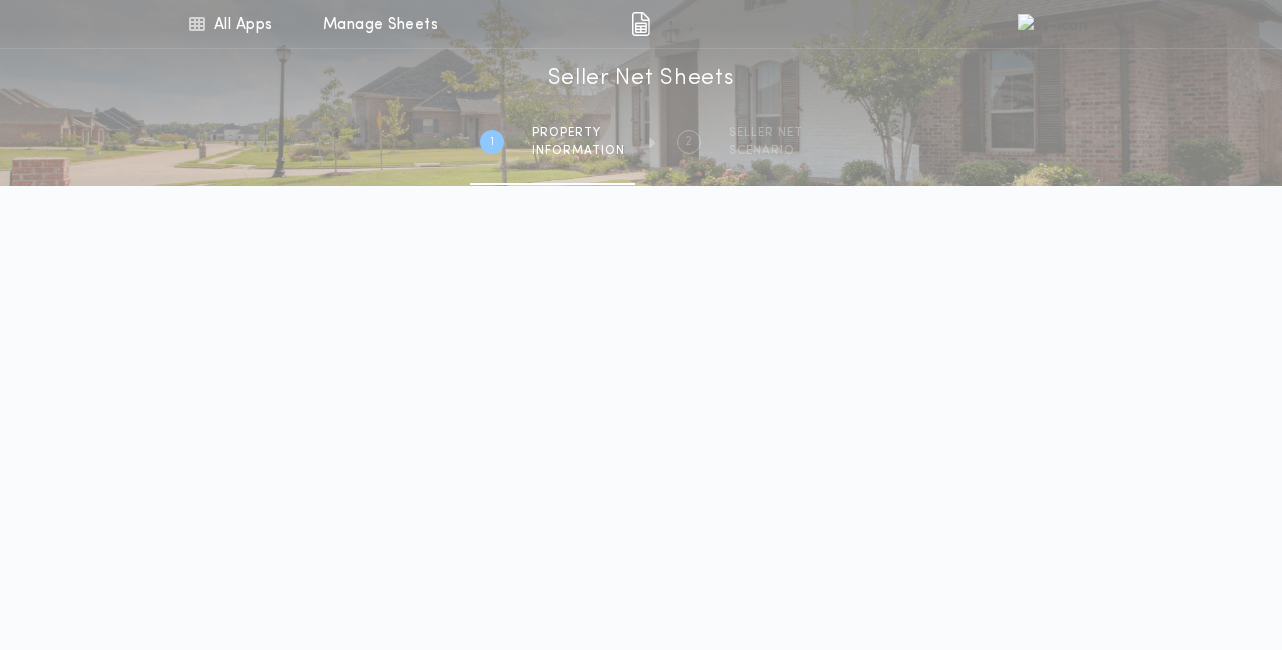 scroll, scrollTop: 0, scrollLeft: 0, axis: both 